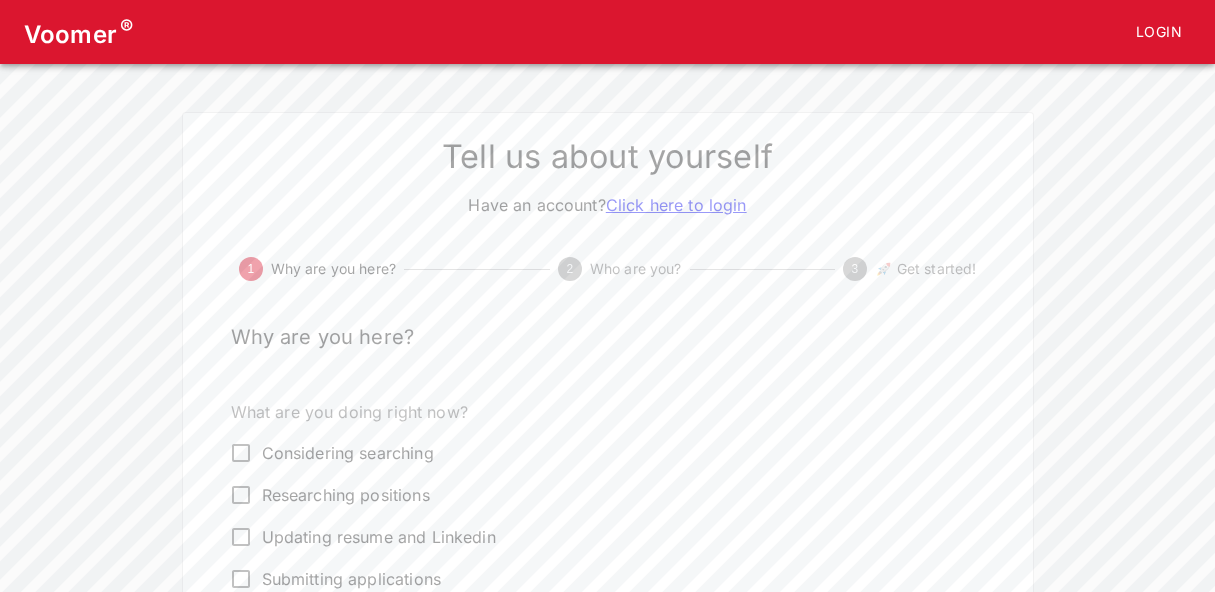 scroll, scrollTop: 0, scrollLeft: 0, axis: both 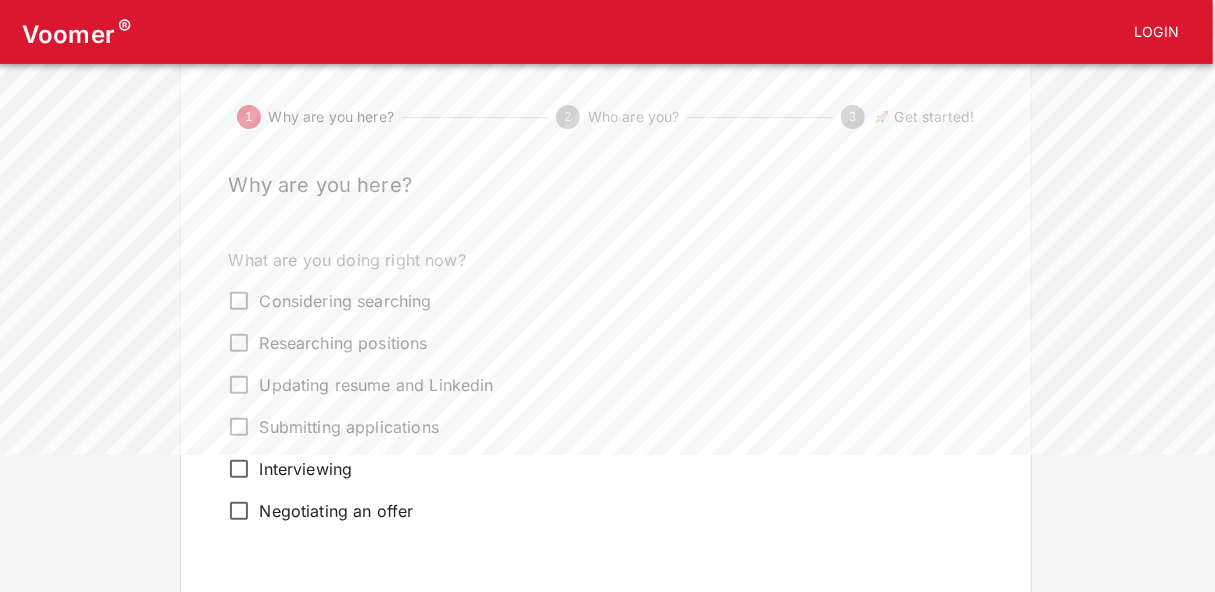 click on "Interviewing" at bounding box center (306, 469) 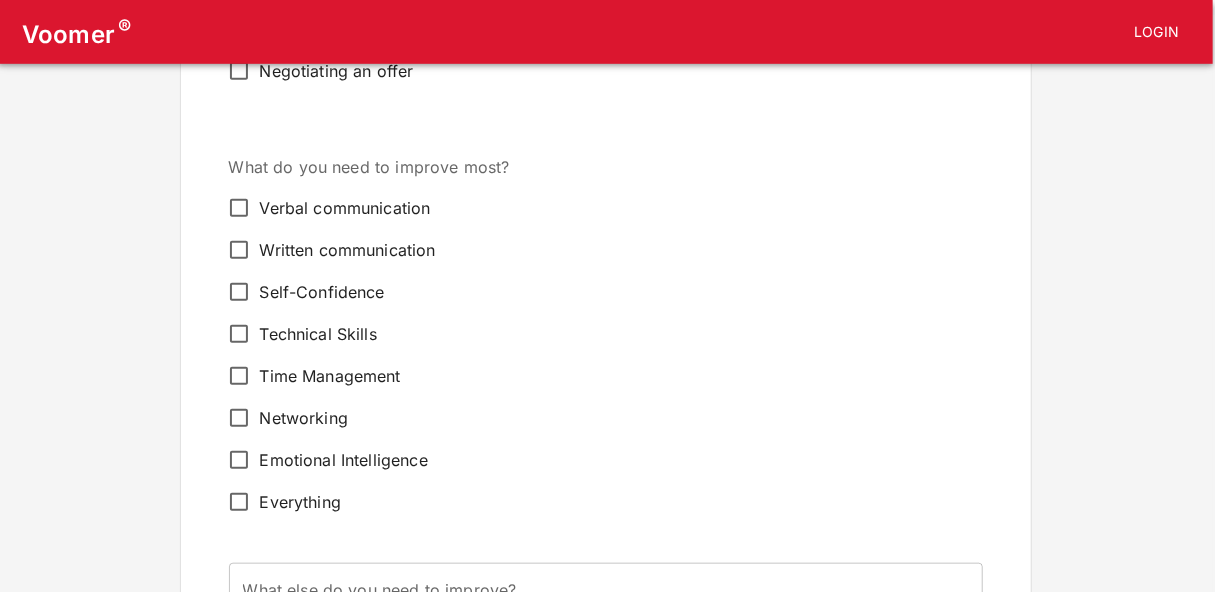 scroll, scrollTop: 591, scrollLeft: 2, axis: both 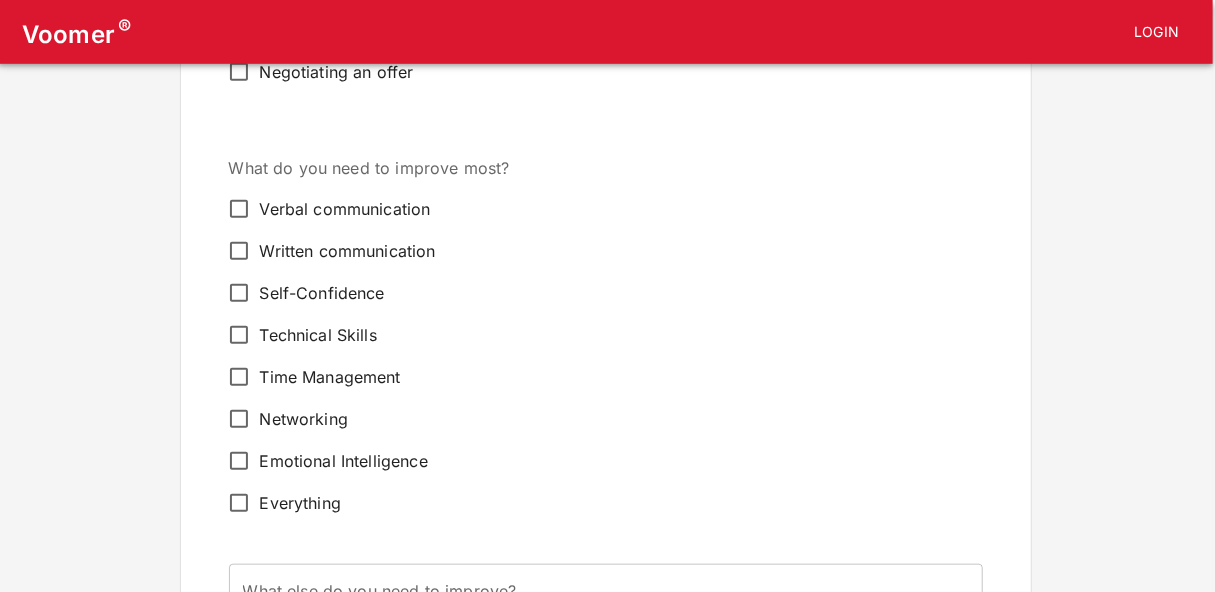 click on "Everything" at bounding box center [301, 503] 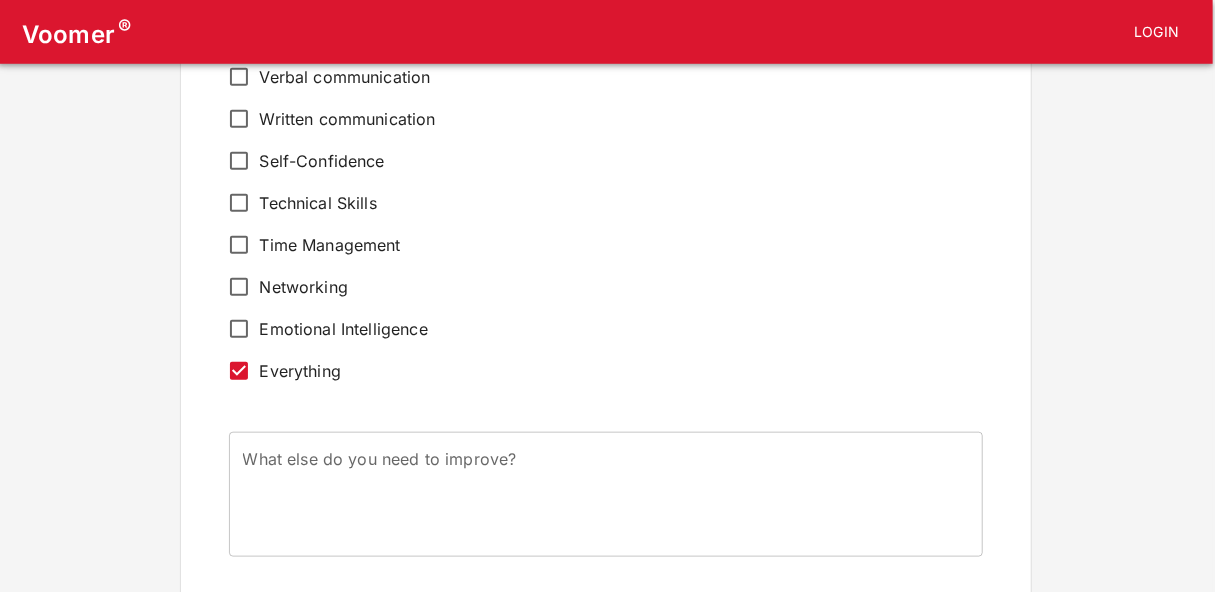 scroll, scrollTop: 841, scrollLeft: 2, axis: both 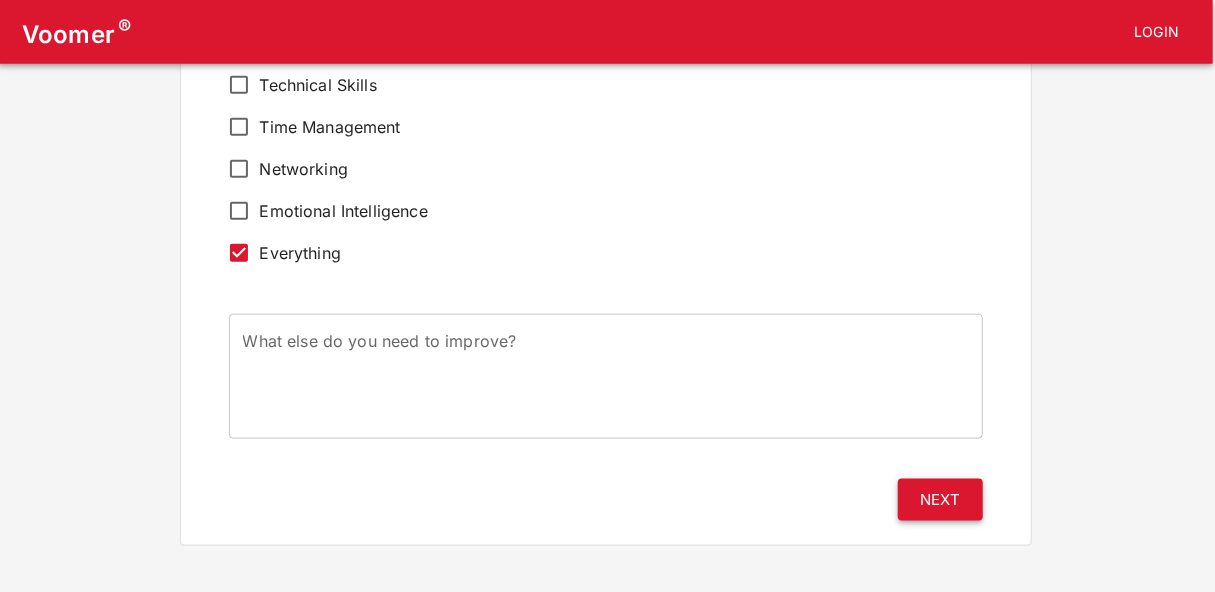 click on "Next" at bounding box center (940, 500) 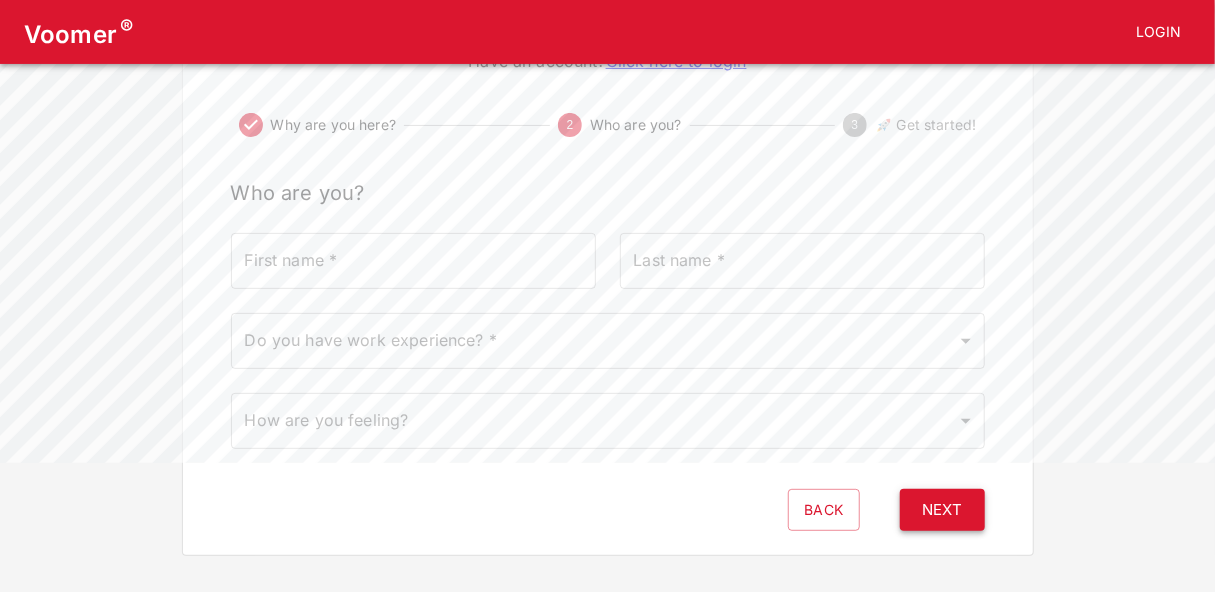 scroll, scrollTop: 152, scrollLeft: 0, axis: vertical 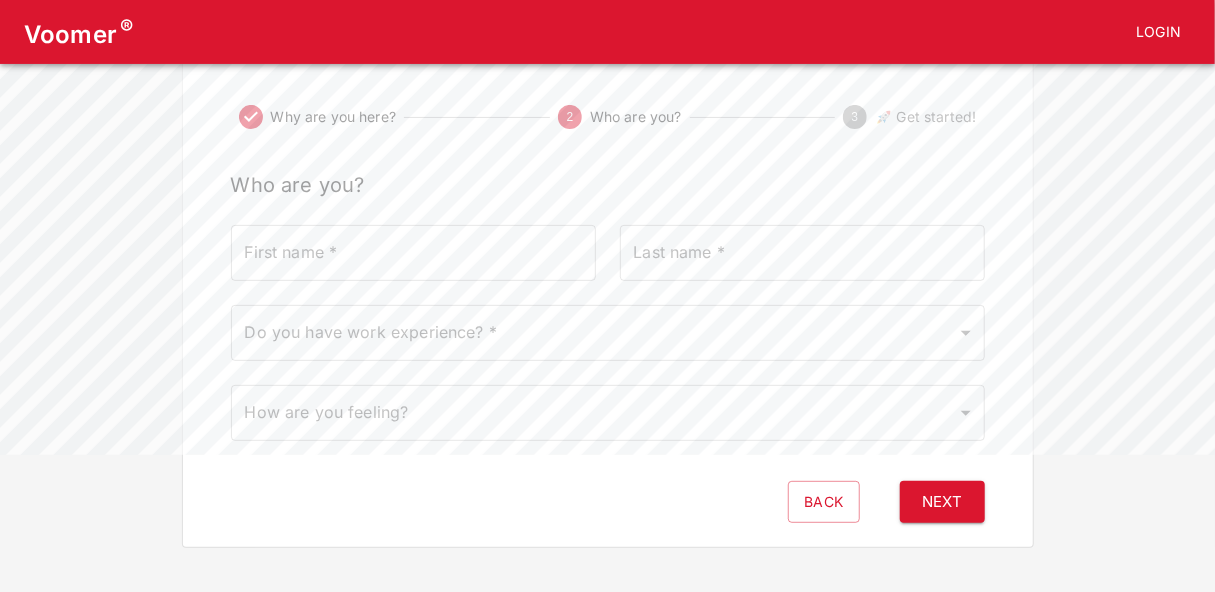 click on "First name *" at bounding box center [413, 253] 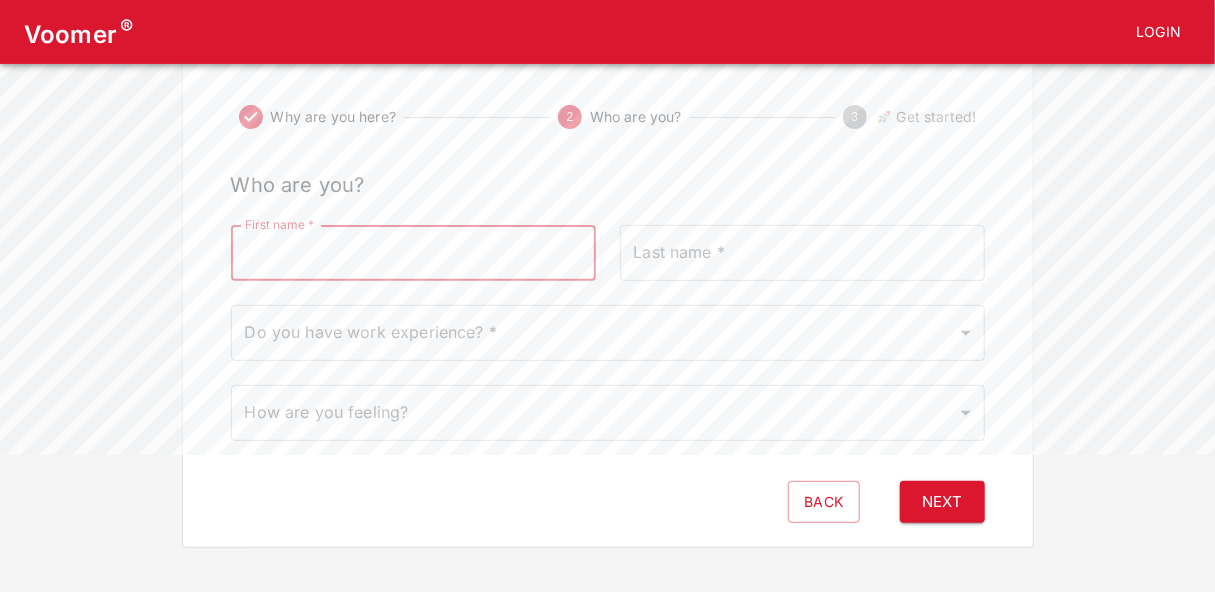 type on "[PERSON_NAME]" 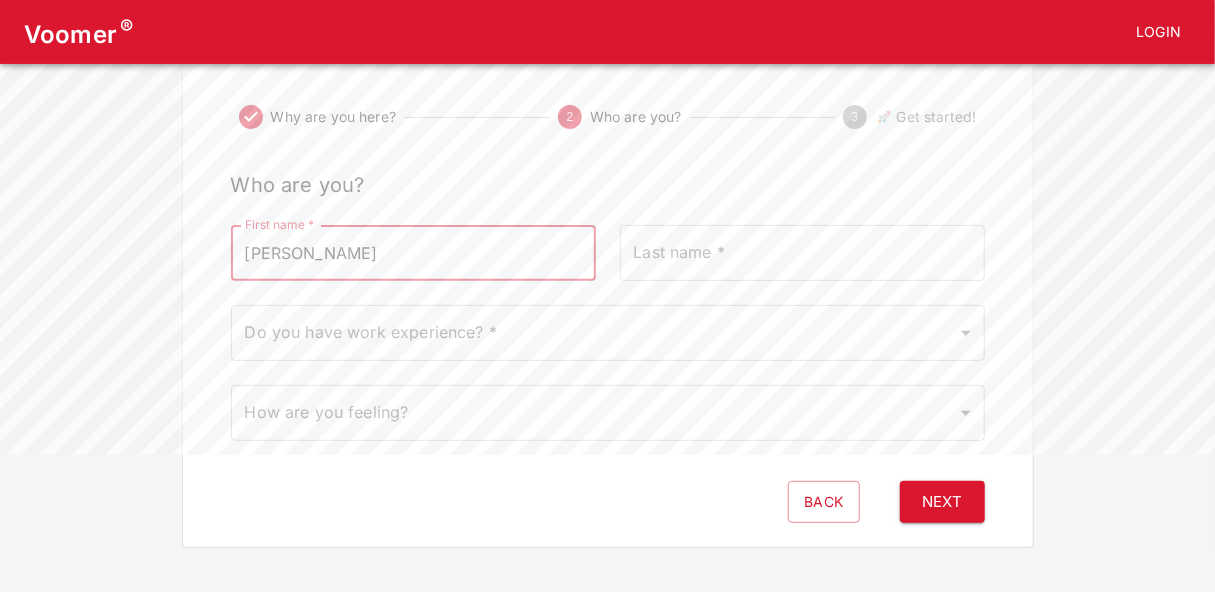 type on "[PERSON_NAME]" 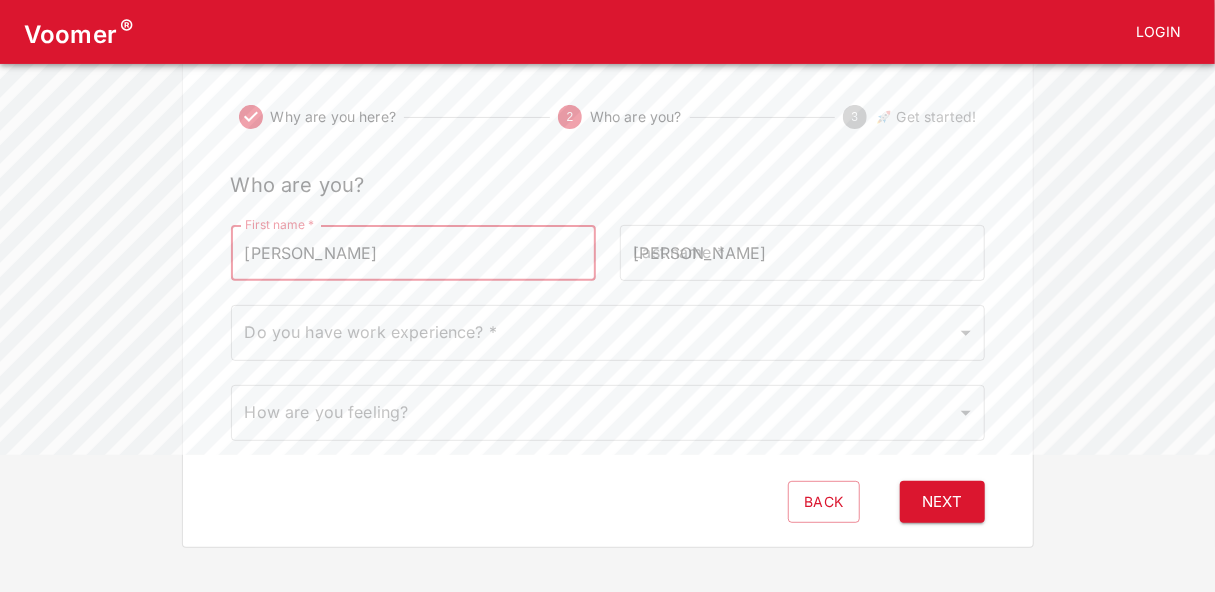 type 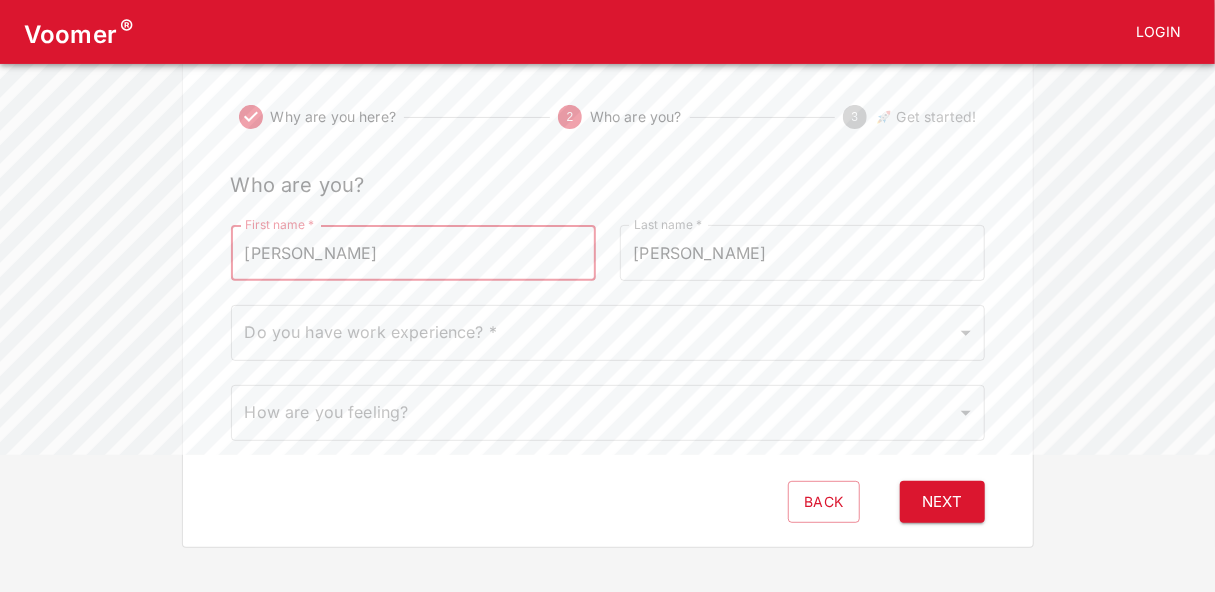 click on "Voomer ® Login Tell us about yourself Have an account?  Click here to login Why are you here? 2 Who are you? 3 🚀 Get started! Who are you? First name * [PERSON_NAME] First name * Last name * [PERSON_NAME] Last name * Do you have work experience? * ​ Do you have work experience? * How are you feeling? ​ How are you feeling? Back Next" at bounding box center (607, 198) 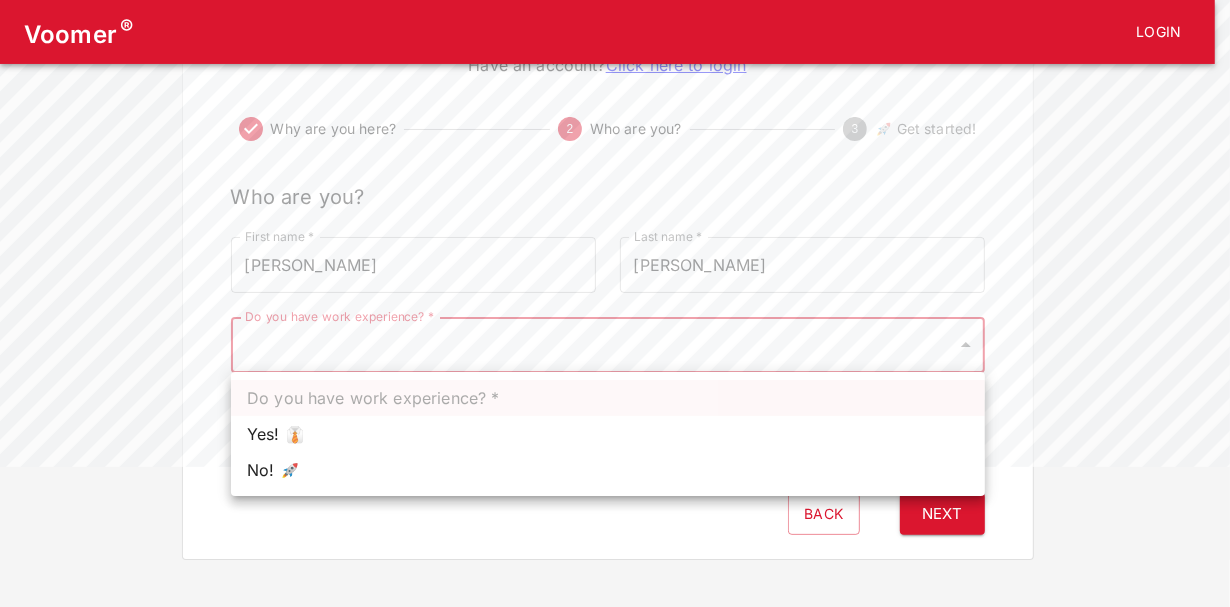 click on "Yes! 👔" at bounding box center (608, 434) 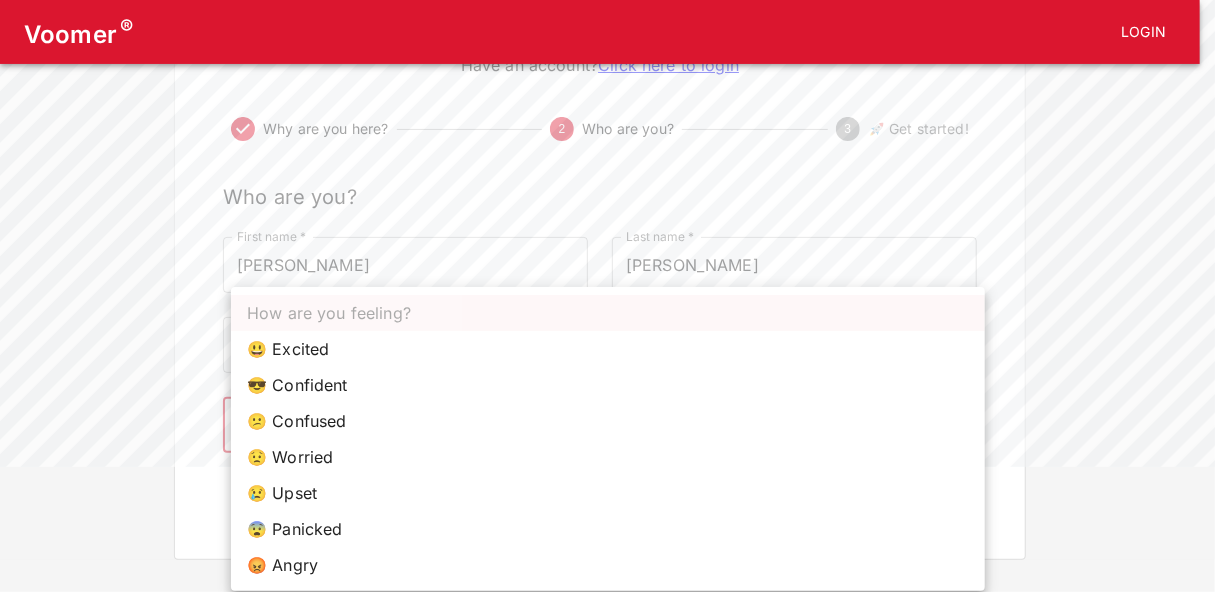 click on "Voomer ® Login Tell us about yourself Have an account?  Click here to login Why are you here? 2 Who are you? 3 🚀 Get started! Who are you? First name * [PERSON_NAME] First name * Last name * [PERSON_NAME] Last name * Do you have work experience? * Yes! 👔 1 Do you have work experience? * How are you feeling? ​ How are you feeling? Back Next How are you feeling? 😃 Excited 😎 Confident 😕 Confused 😟 Worried 😢 Upset 😨 Panicked 😡 Angry" at bounding box center (607, 210) 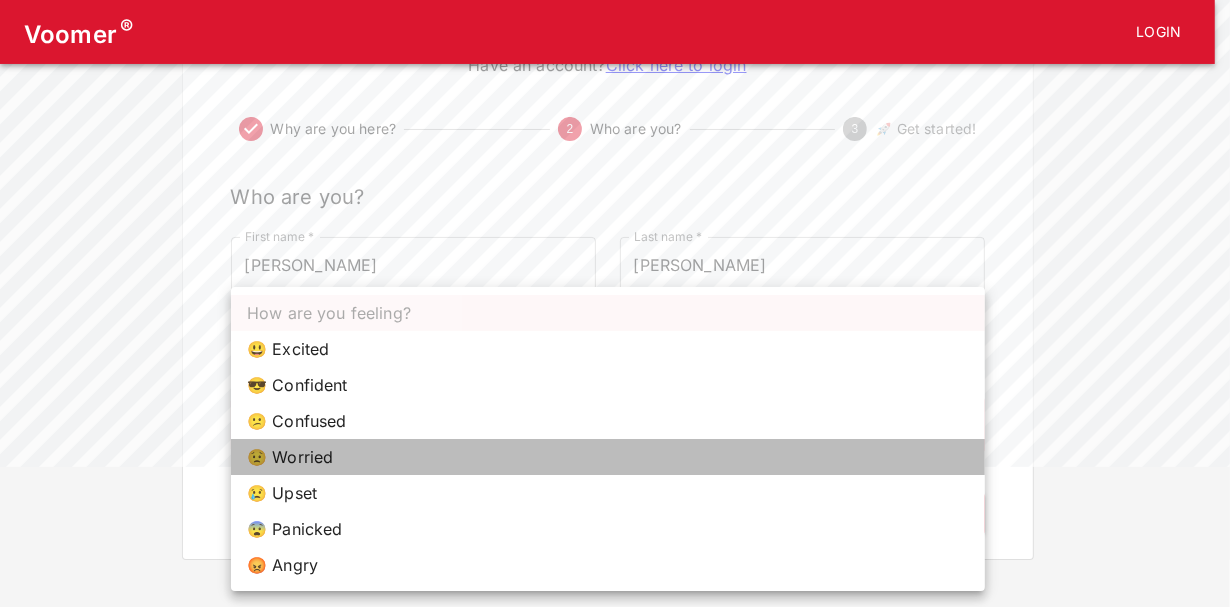 click on "😟 Worried" at bounding box center (608, 457) 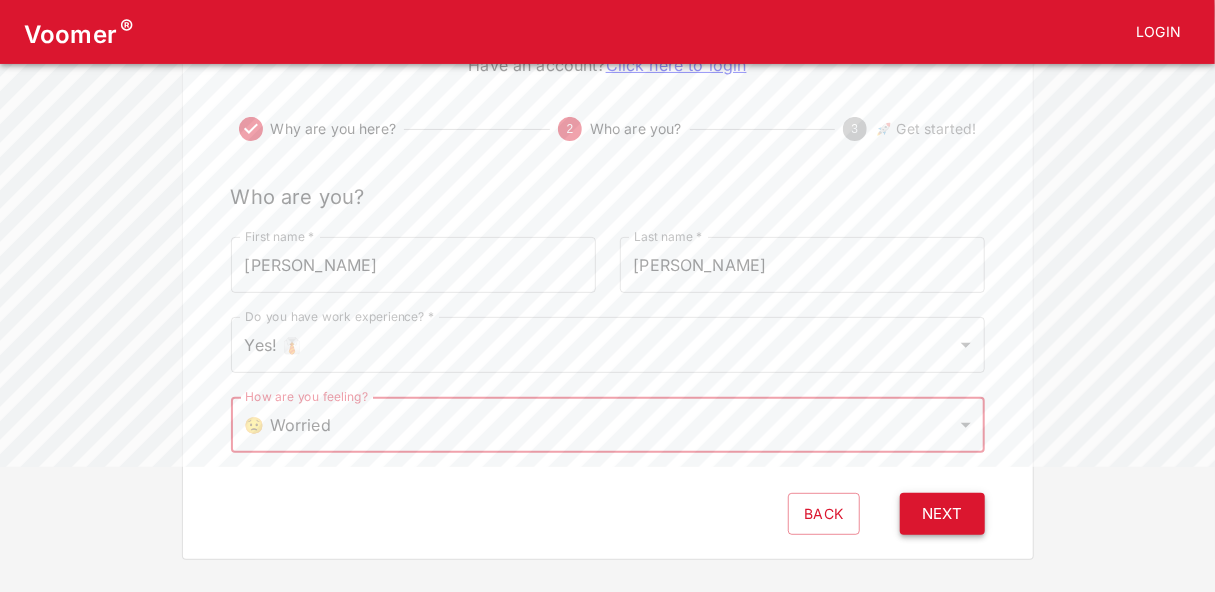 click on "Next" at bounding box center (942, 514) 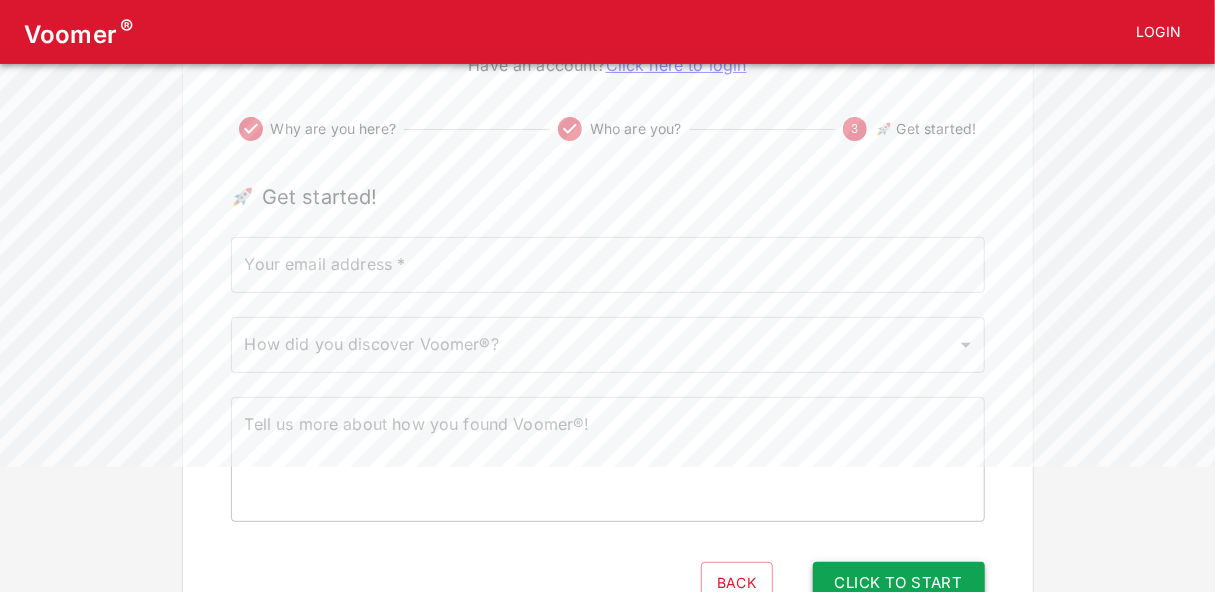scroll, scrollTop: 0, scrollLeft: 0, axis: both 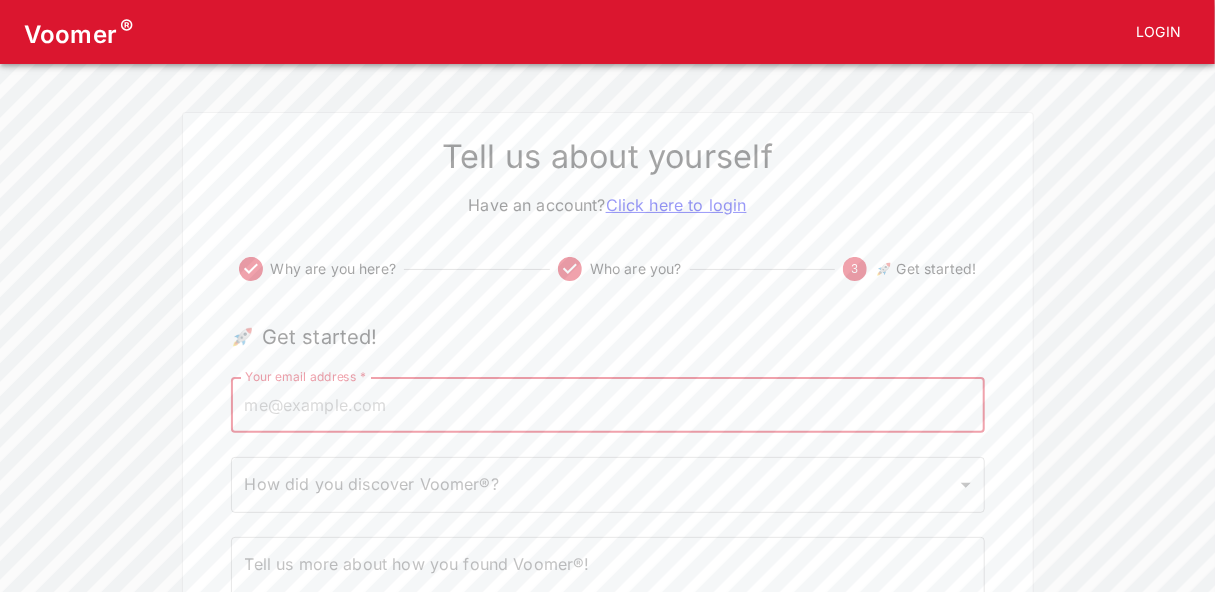 click on "Your email address *" at bounding box center [608, 405] 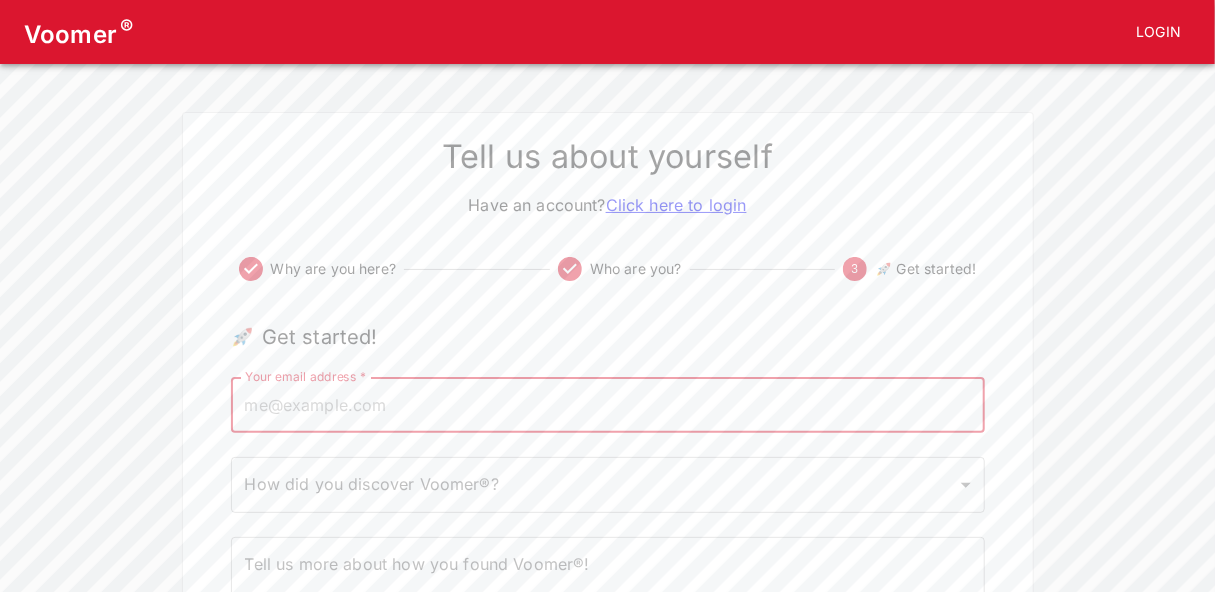 type on "[PERSON_NAME][EMAIL_ADDRESS][PERSON_NAME][DOMAIN_NAME]" 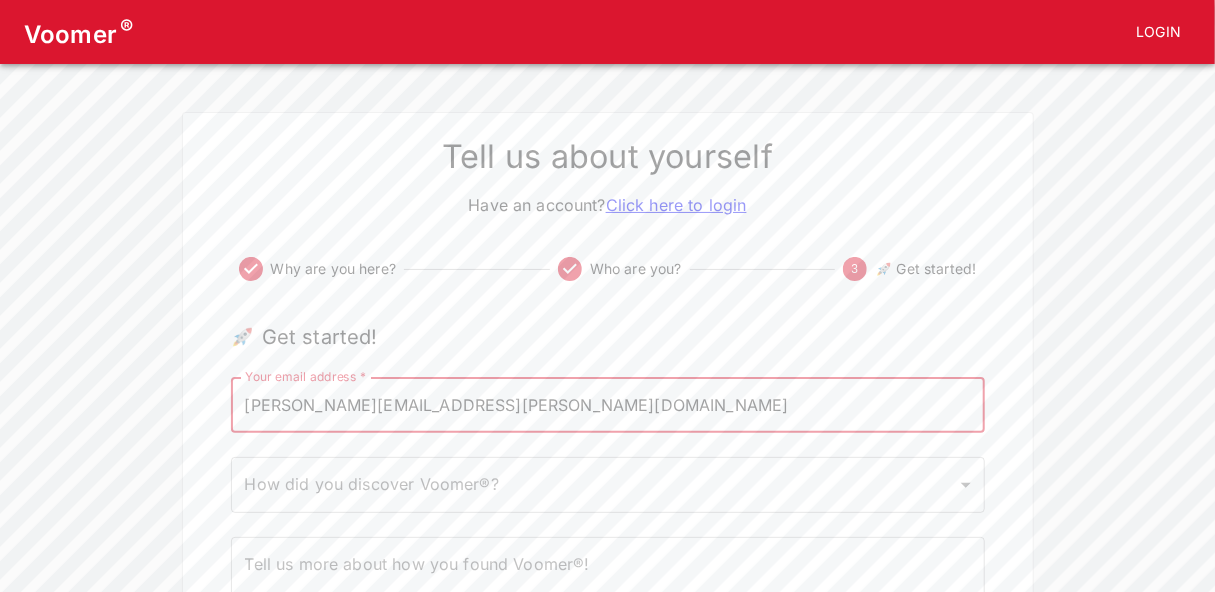click on "Voomer ® Login Tell us about yourself Have an account?  Click here to login Why are you here? Who are you? 3 🚀 Get started! 🚀 Get started! Your email address * [PERSON_NAME][EMAIL_ADDRESS][PERSON_NAME][DOMAIN_NAME] Your email address * How did you discover Voomer®? ​ How did you discover Voomer®? Tell us more about how you found Voomer®! x Tell us more about how you found Voomer®! Back Click to Start" at bounding box center [607, 384] 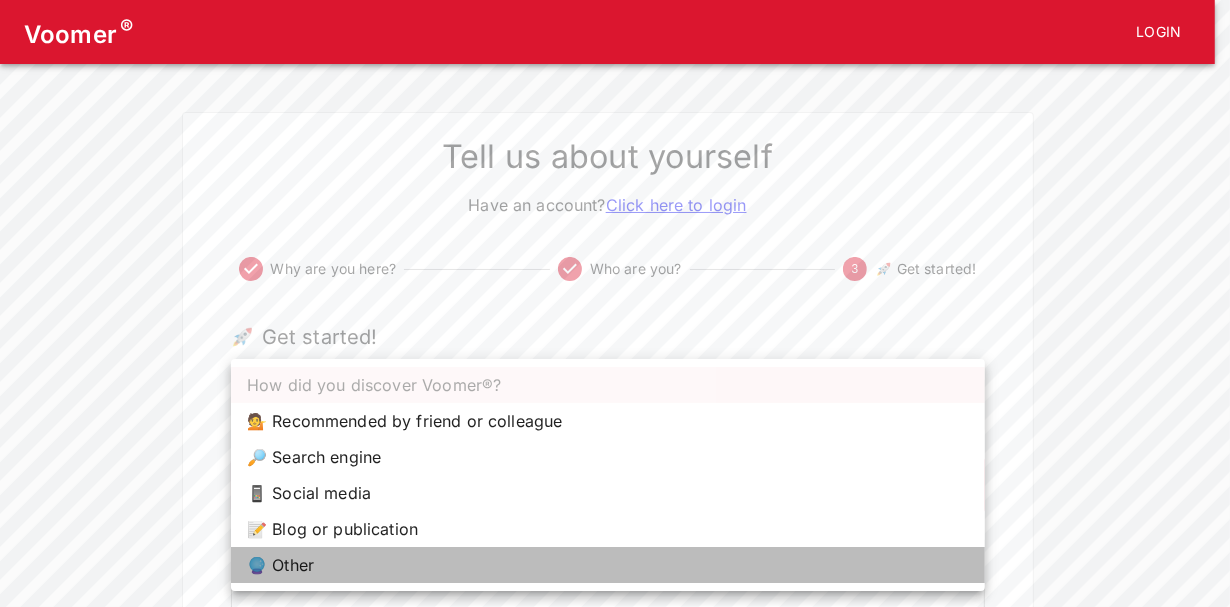 click on "🔮 Other" at bounding box center (608, 565) 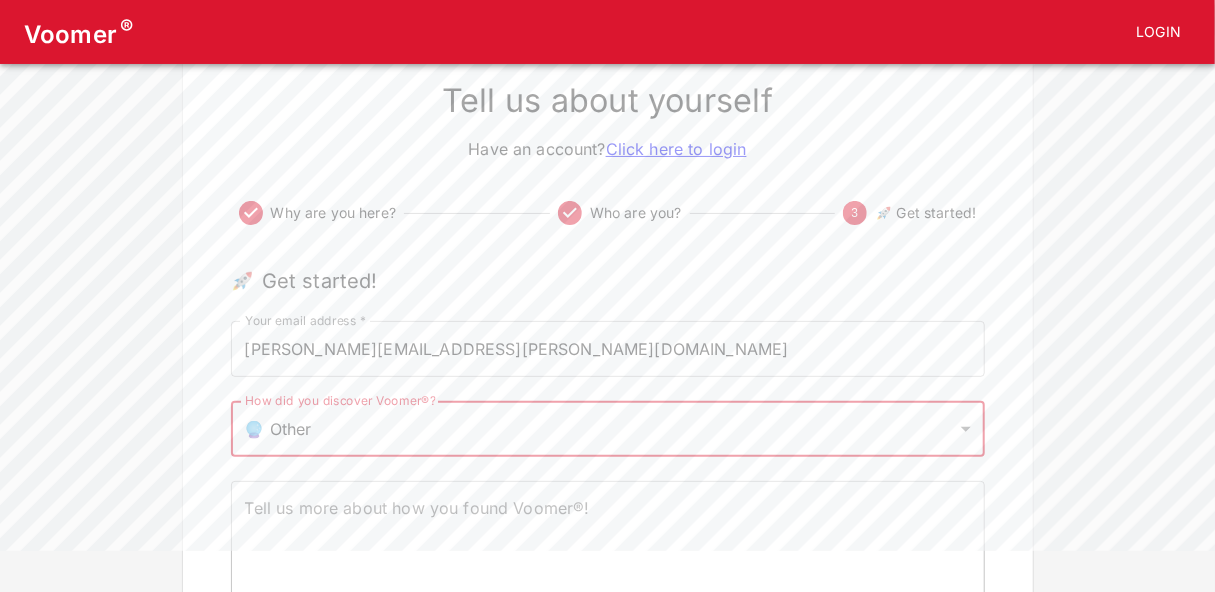 scroll, scrollTop: 164, scrollLeft: 0, axis: vertical 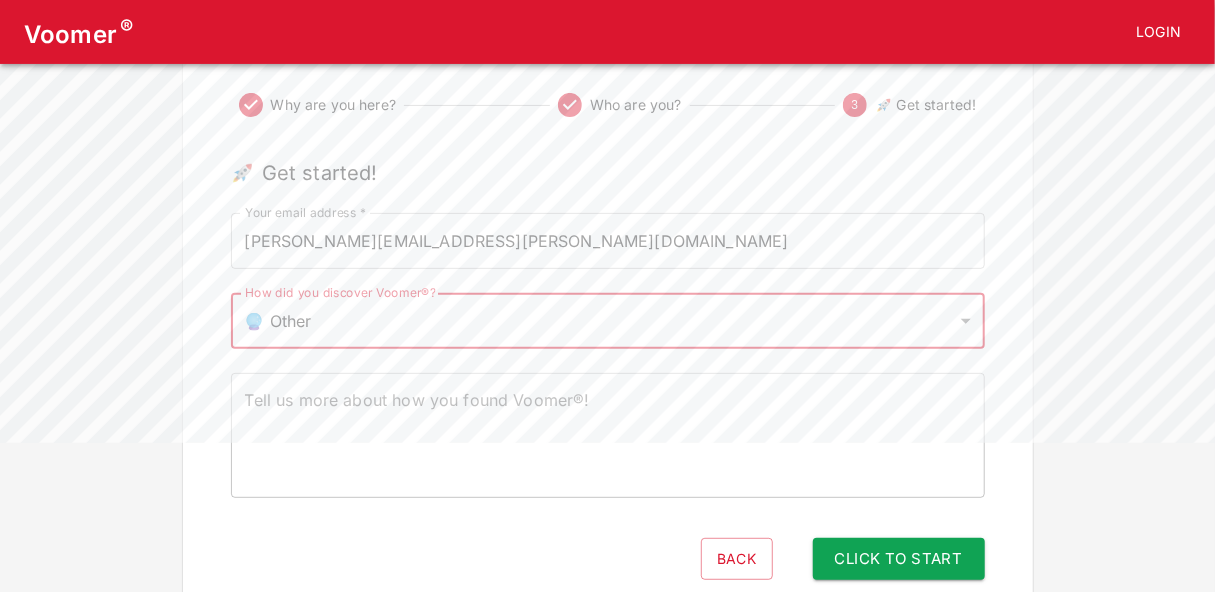 click on "Tell us more about how you found Voomer®!" at bounding box center (608, 436) 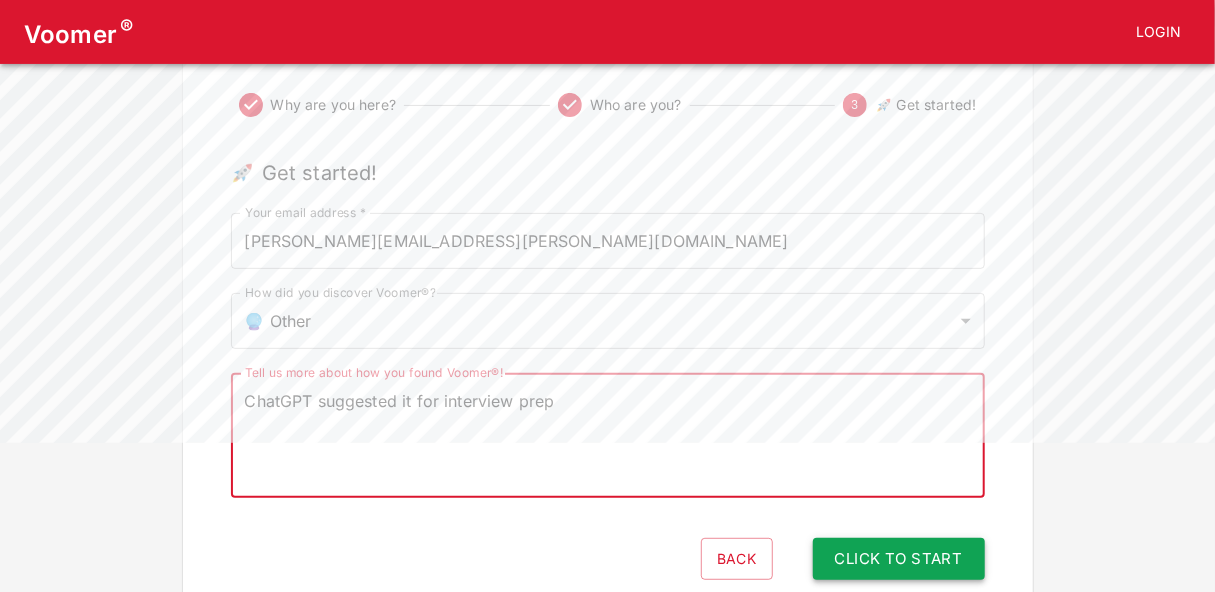 type on "ChatGPT suggested it for interview prep" 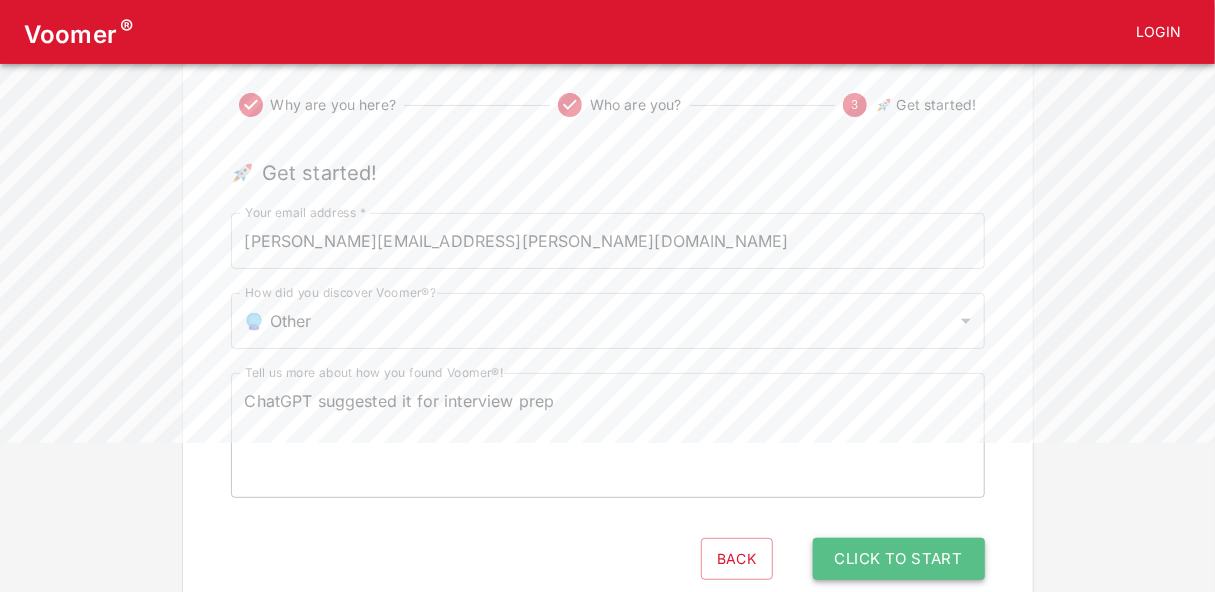 click on "Click to Start" at bounding box center (899, 559) 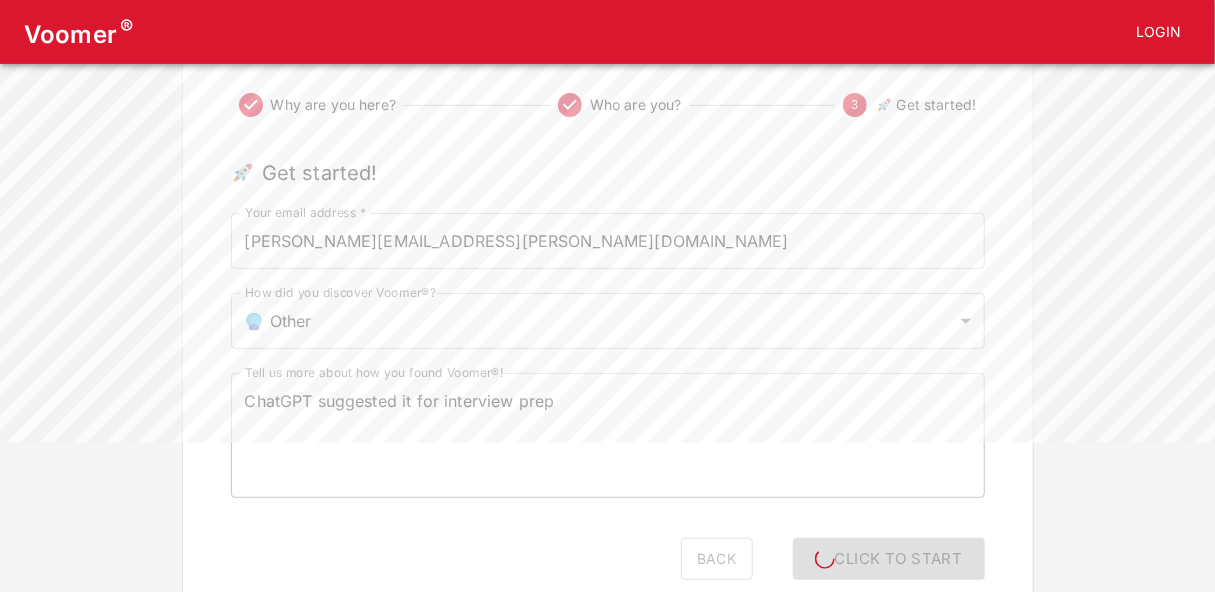 scroll, scrollTop: 0, scrollLeft: 0, axis: both 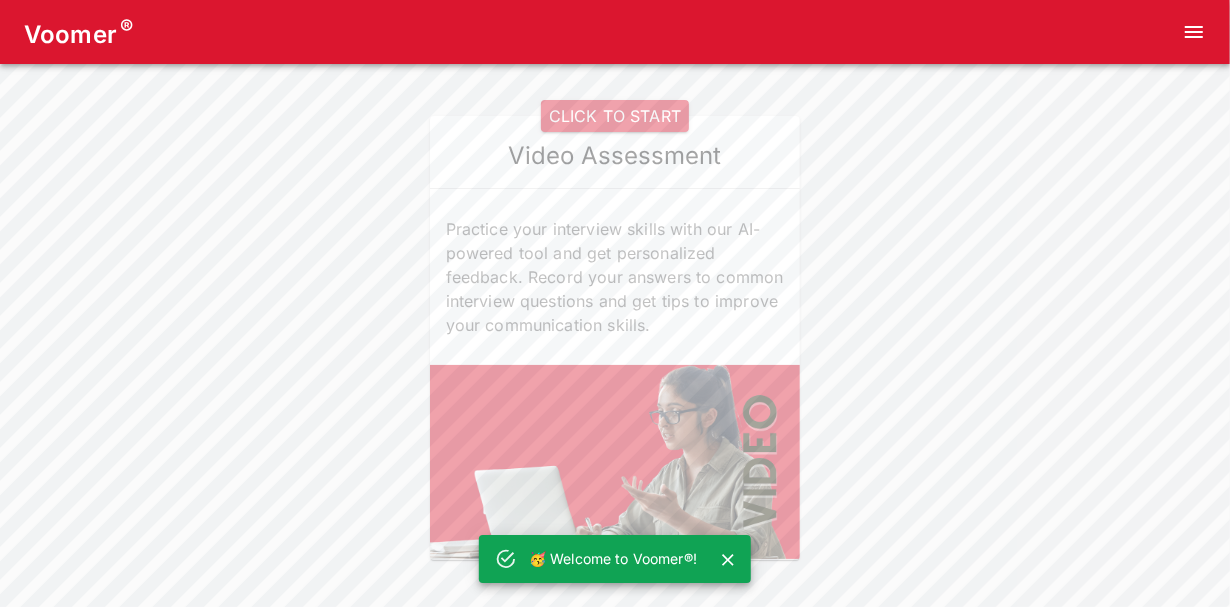 click on "CLICK TO START" at bounding box center (615, 116) 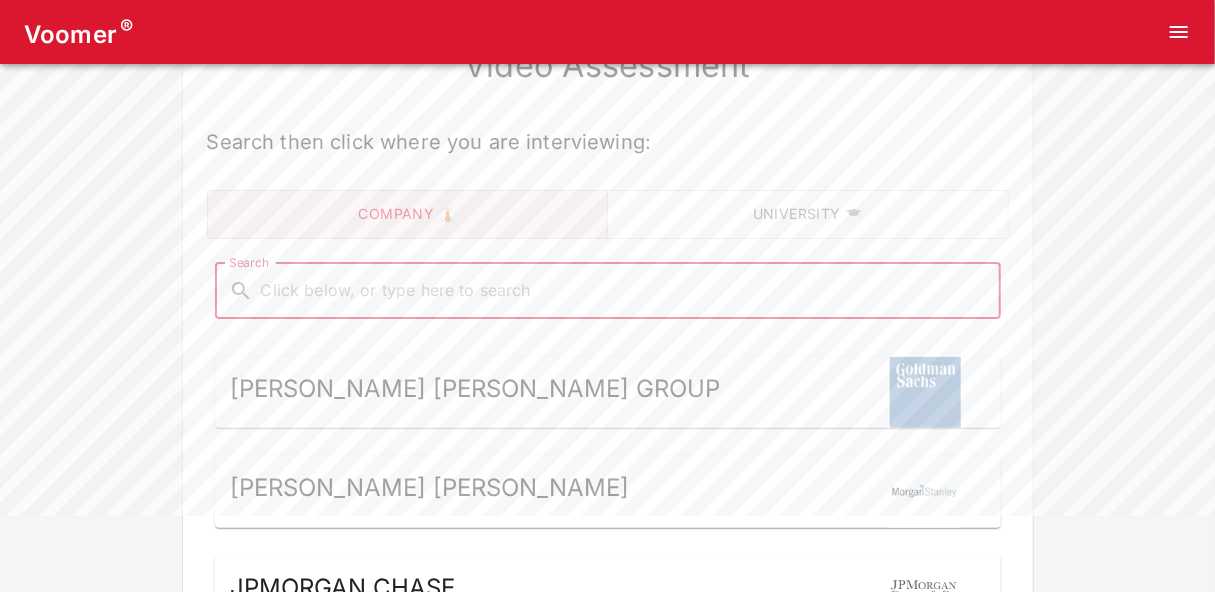 scroll, scrollTop: 107, scrollLeft: 0, axis: vertical 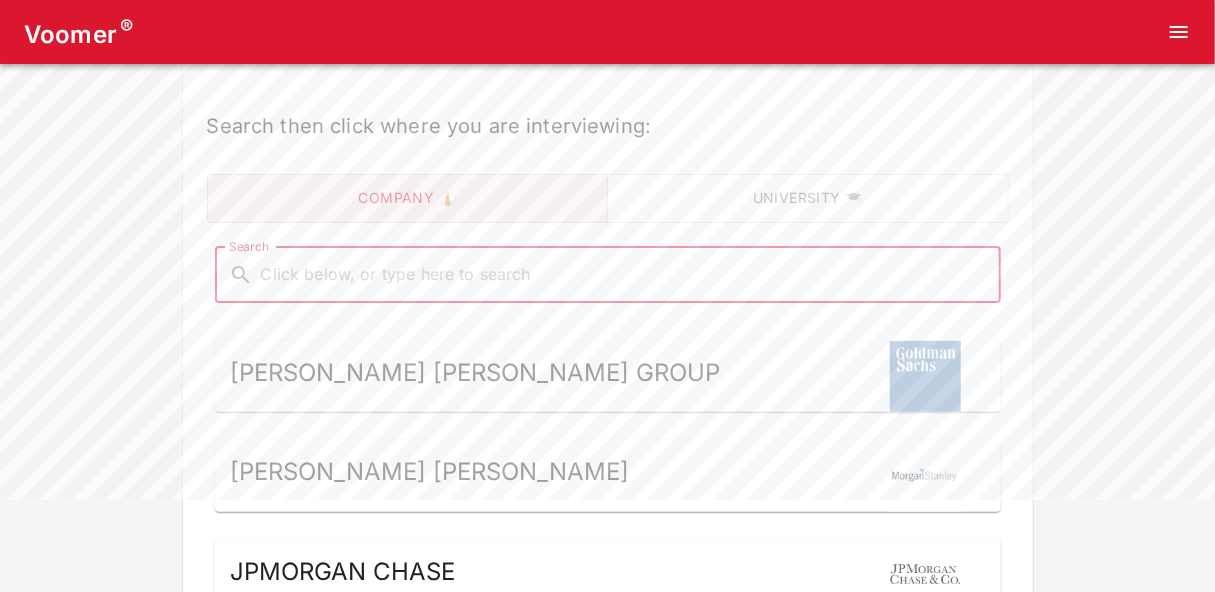 click on "Search" at bounding box center (624, 275) 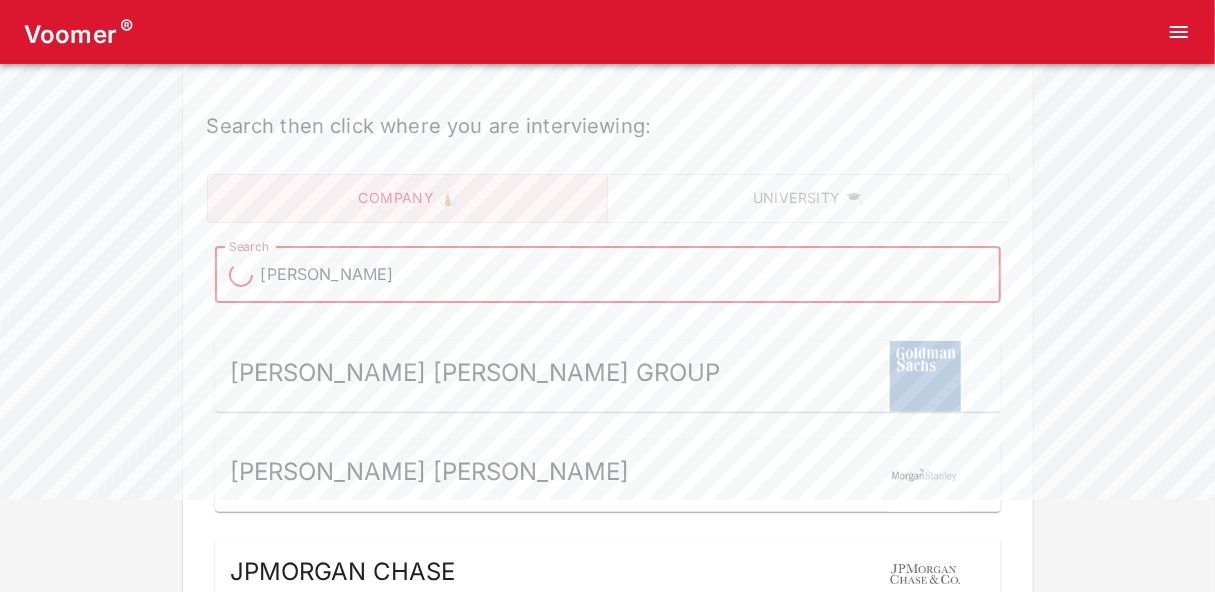 type on "[PERSON_NAME]" 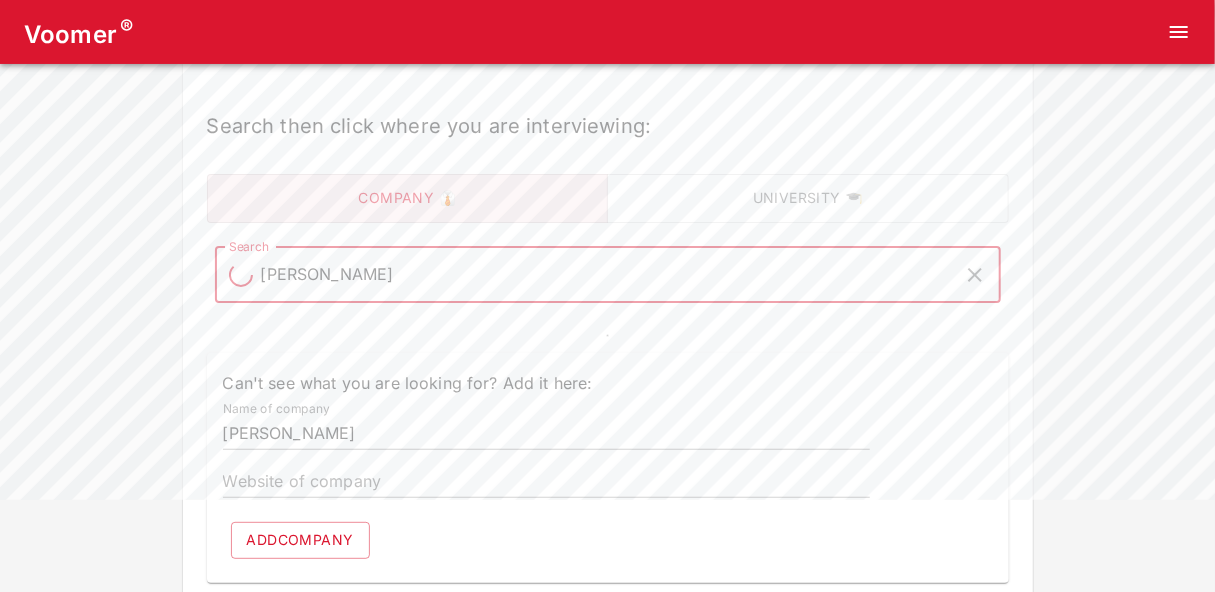 type on "[PERSON_NAME] a" 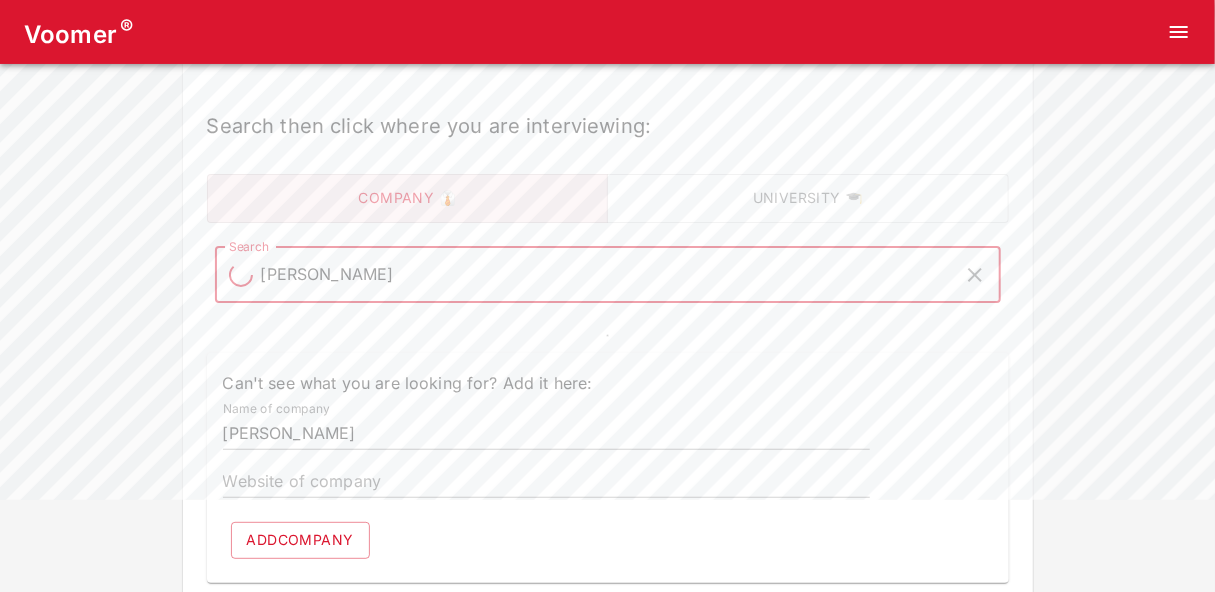 type on "[PERSON_NAME] a" 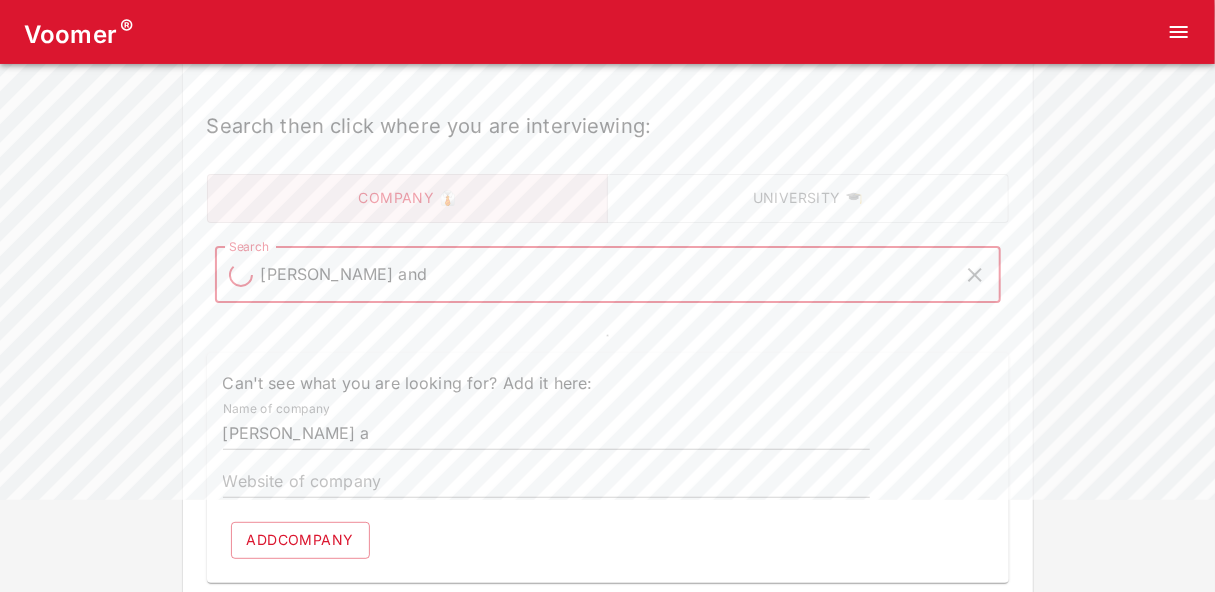type on "[PERSON_NAME] and F" 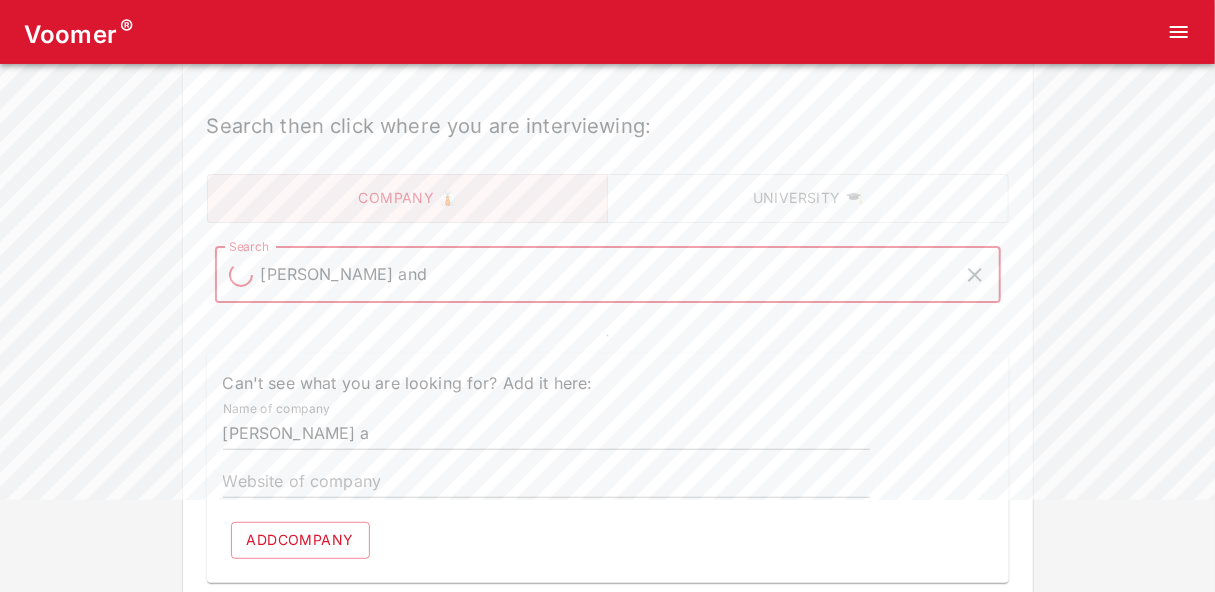 type on "[PERSON_NAME] and F" 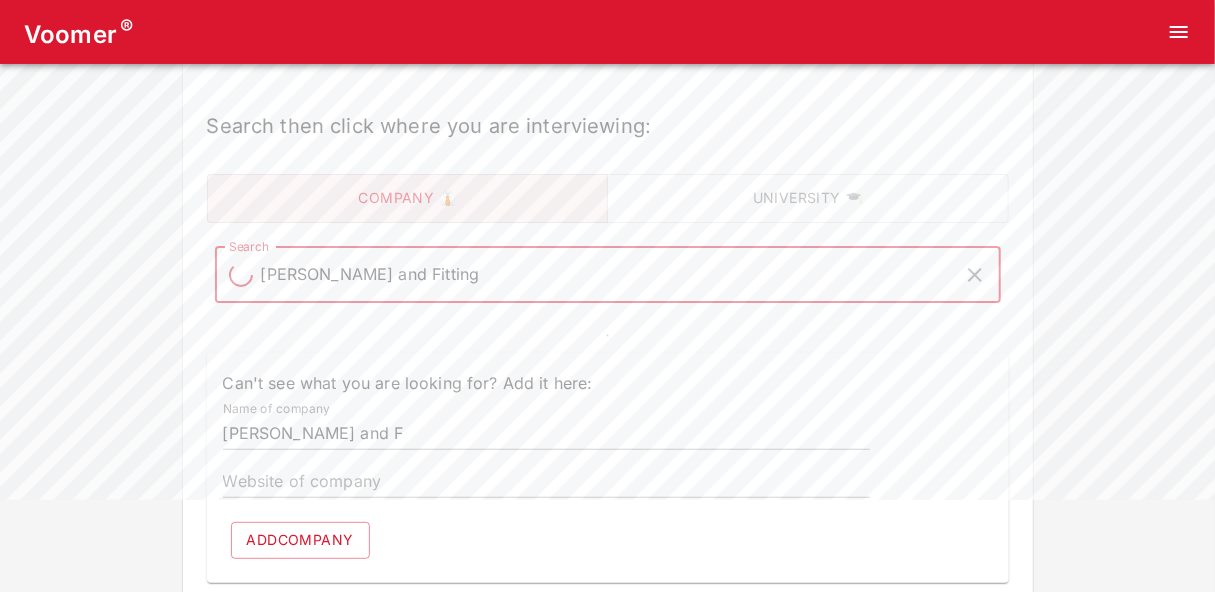 type on "[PERSON_NAME] and Fitting C" 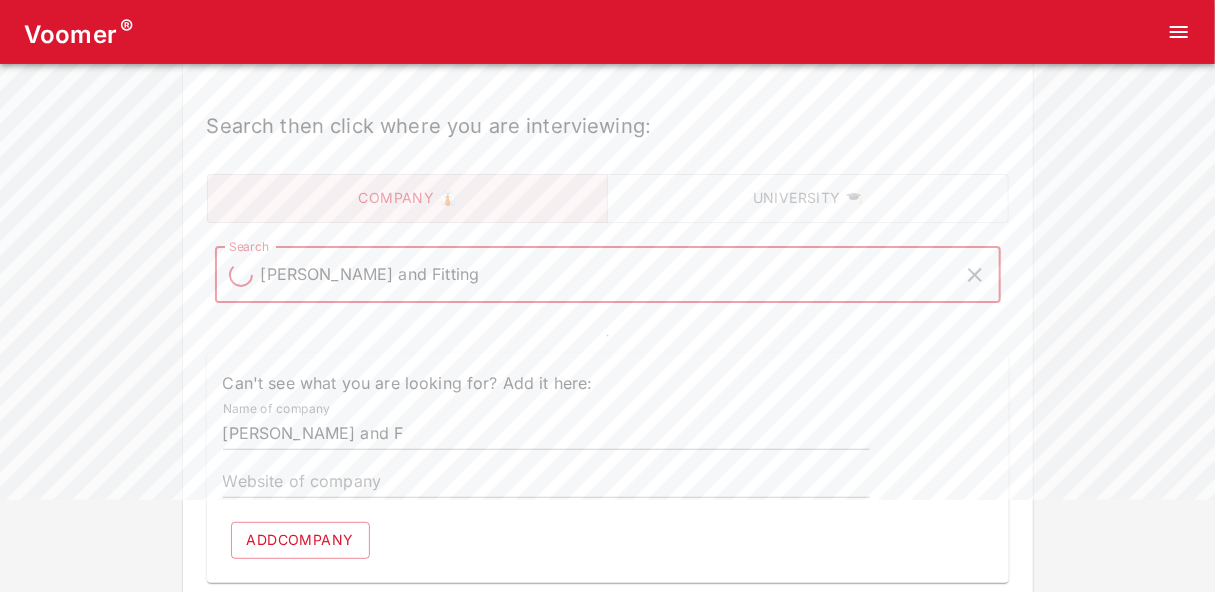 type on "[PERSON_NAME] and Fitting C" 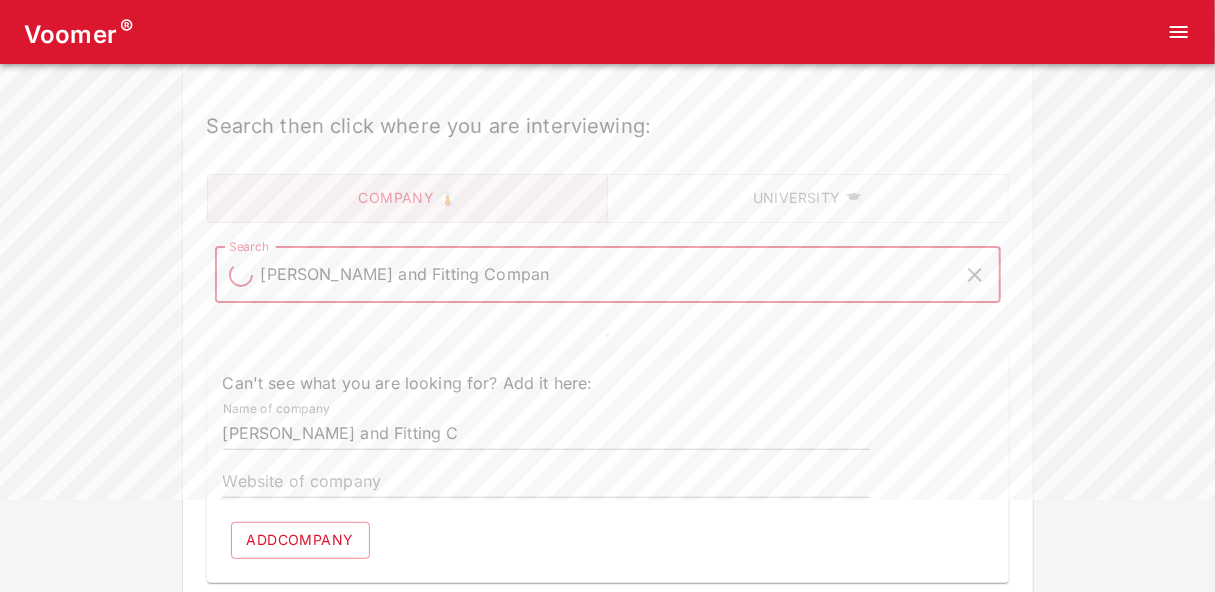 type on "[PERSON_NAME] and Fitting Company" 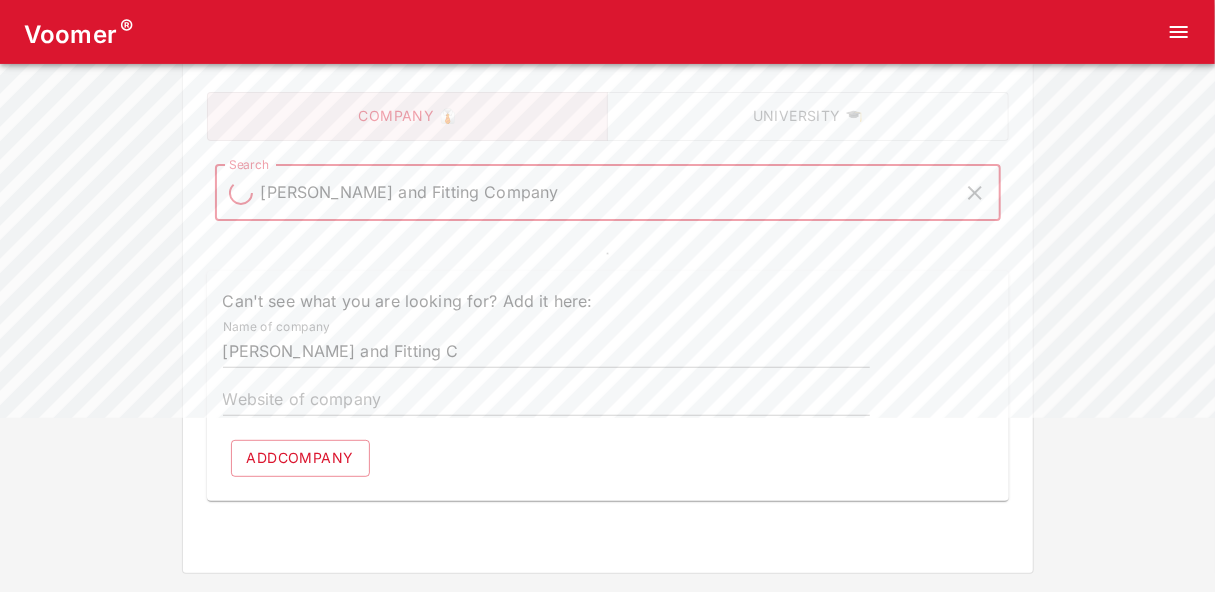type on "[PERSON_NAME] and Fitting Company" 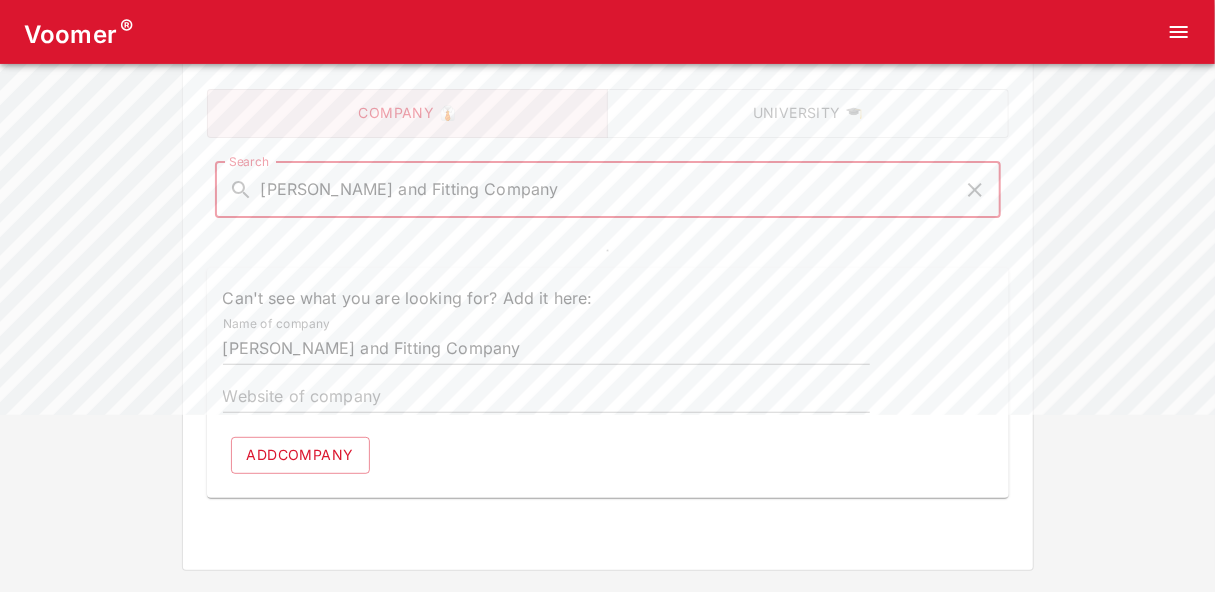 scroll, scrollTop: 191, scrollLeft: 0, axis: vertical 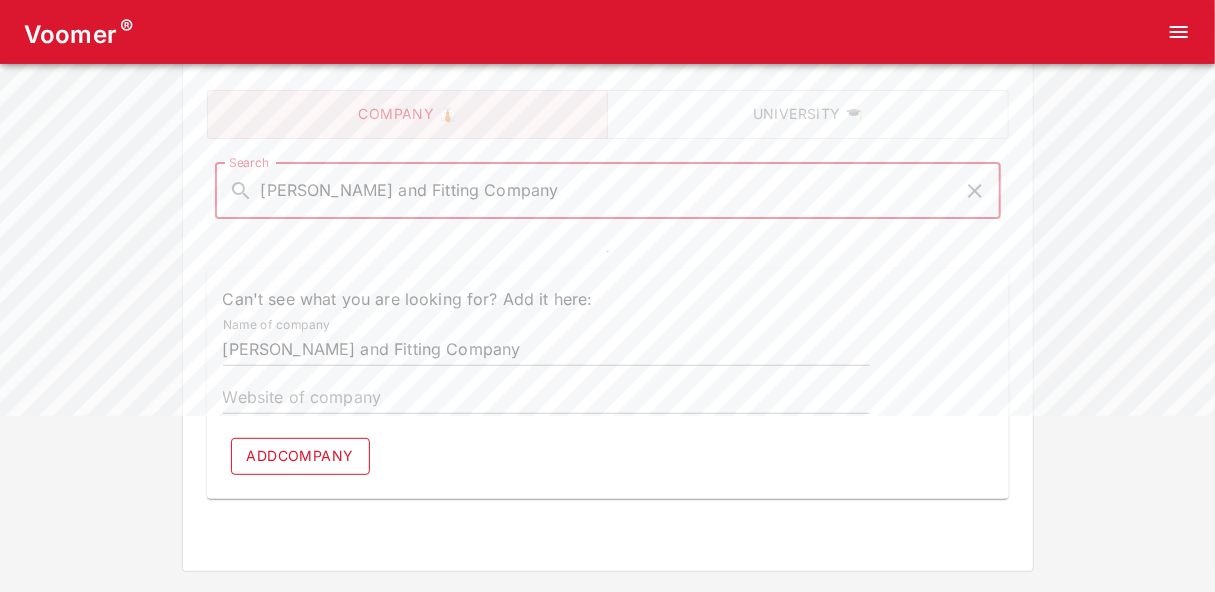 type on "[PERSON_NAME] and Fitting Company" 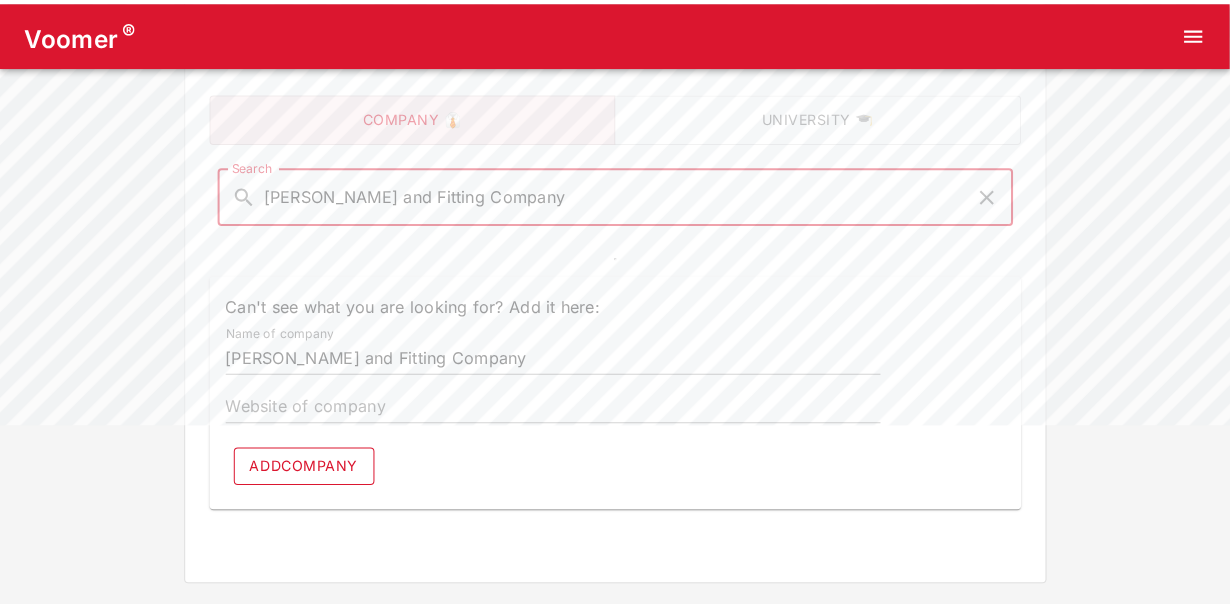 scroll, scrollTop: 0, scrollLeft: 0, axis: both 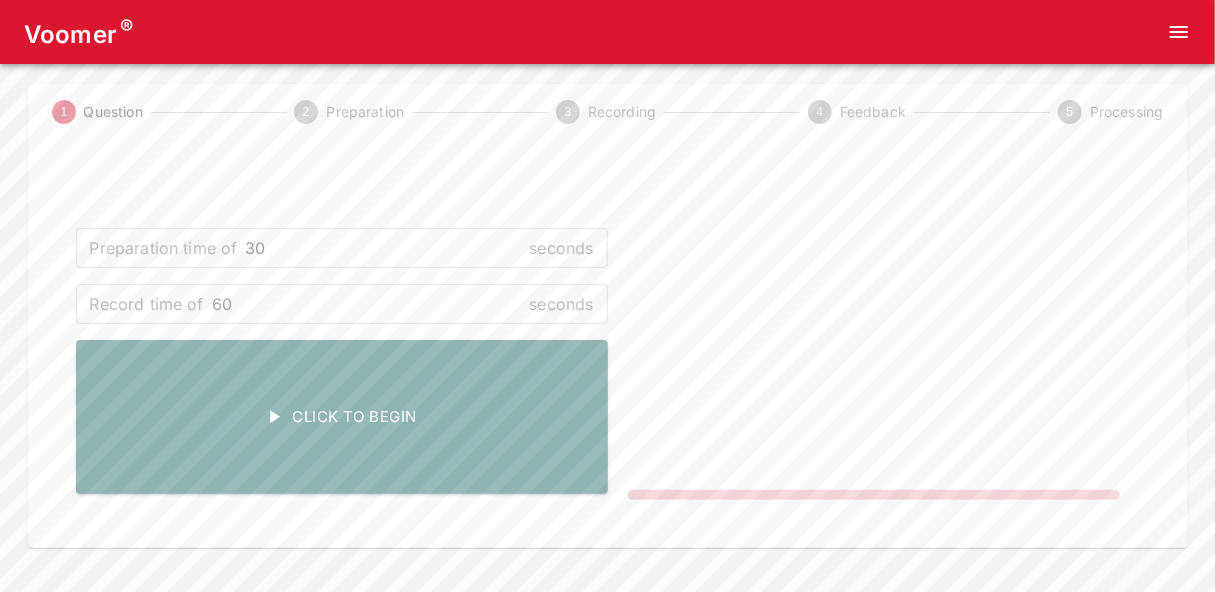click on "Click To Begin" at bounding box center [342, 417] 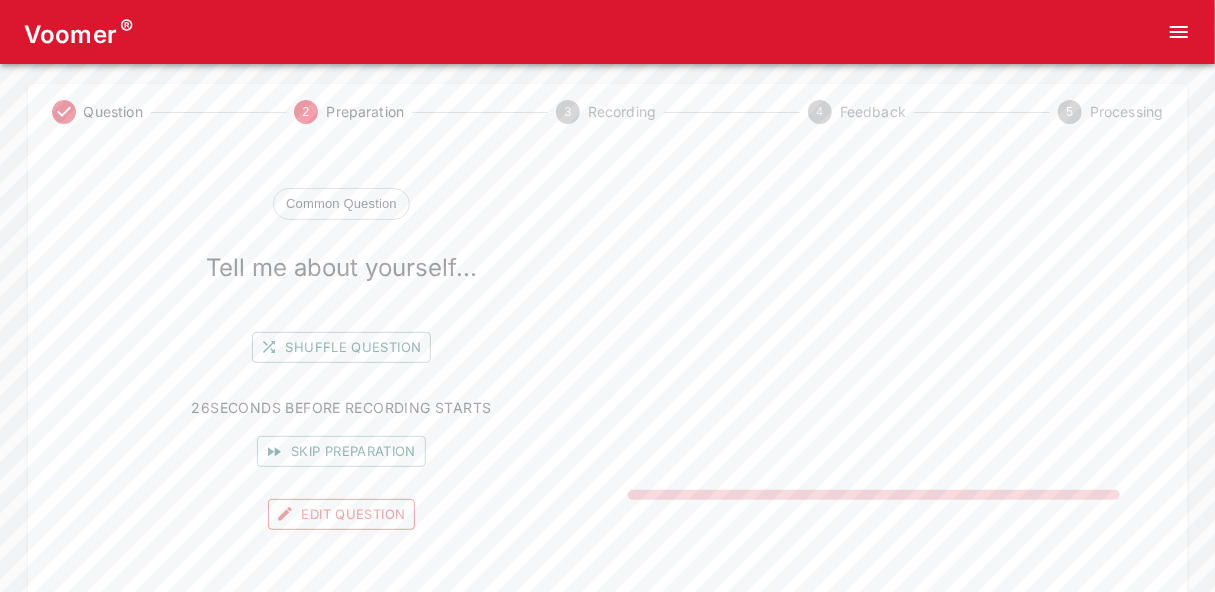 click on "Edit Question" at bounding box center [342, 514] 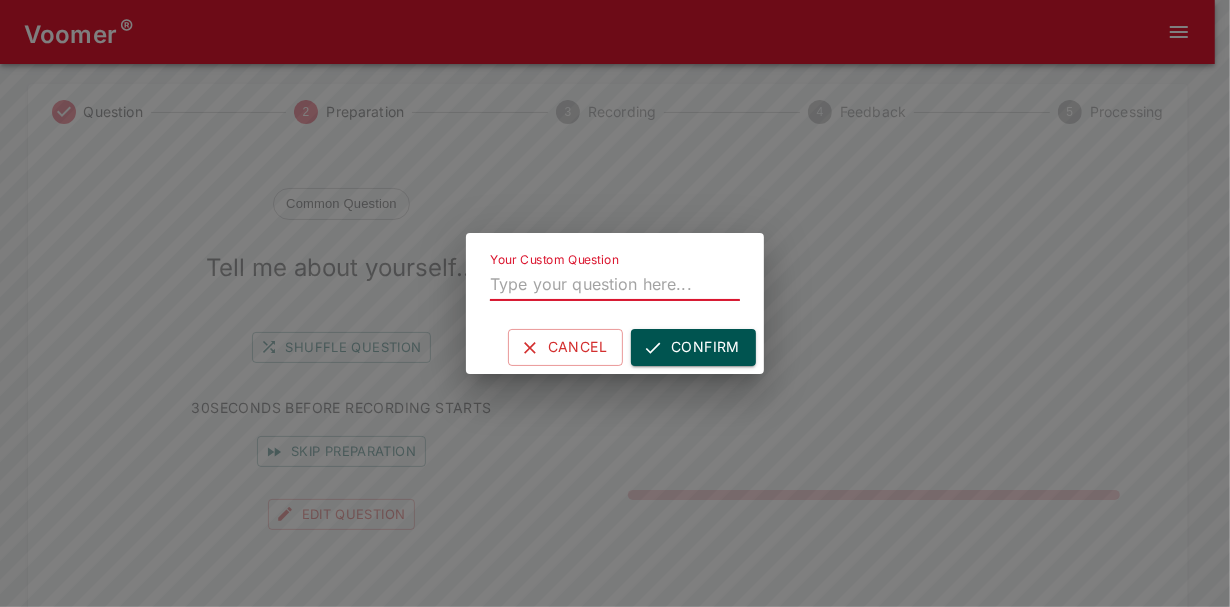 click on "Your Custom Question" at bounding box center [615, 285] 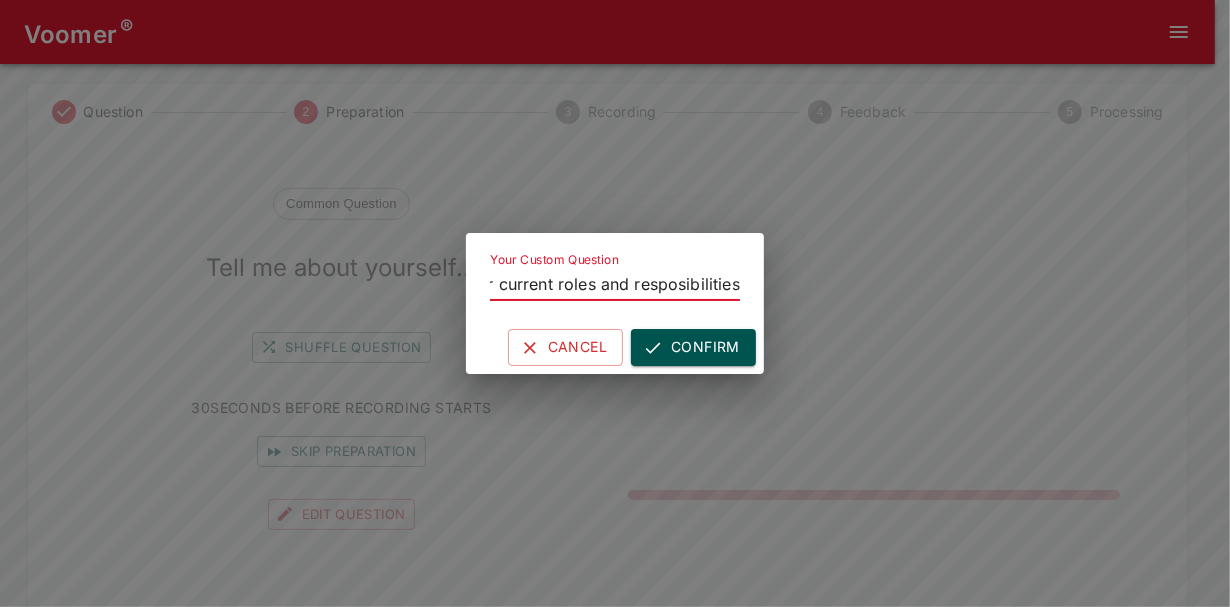 scroll, scrollTop: 0, scrollLeft: 173, axis: horizontal 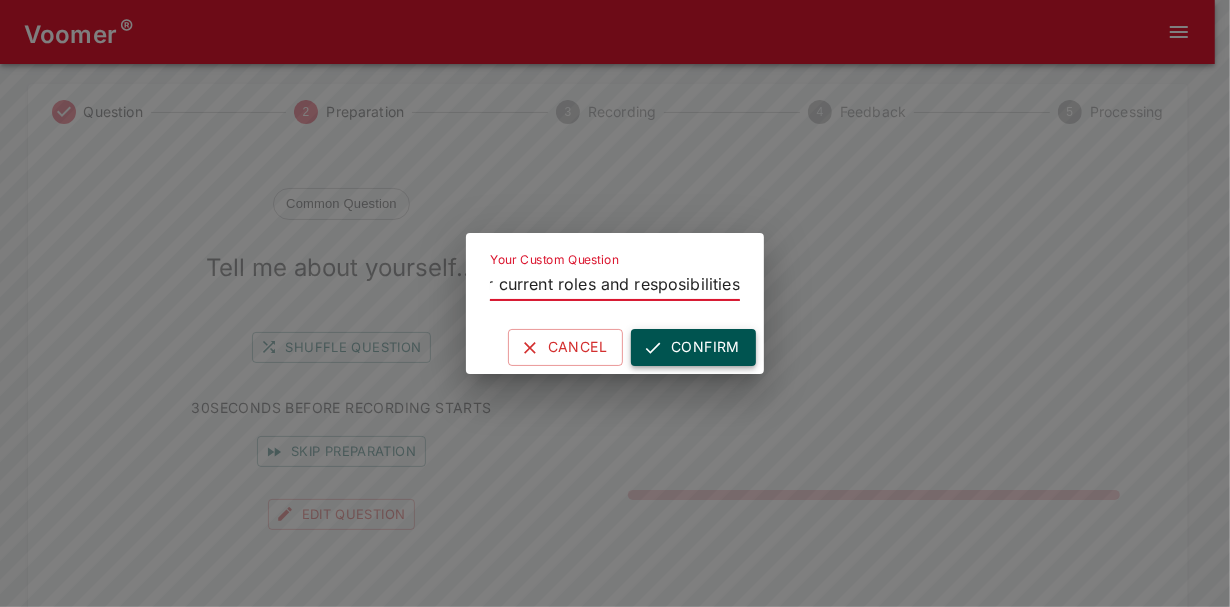 type on "Tell me about your current roles and resposibilities" 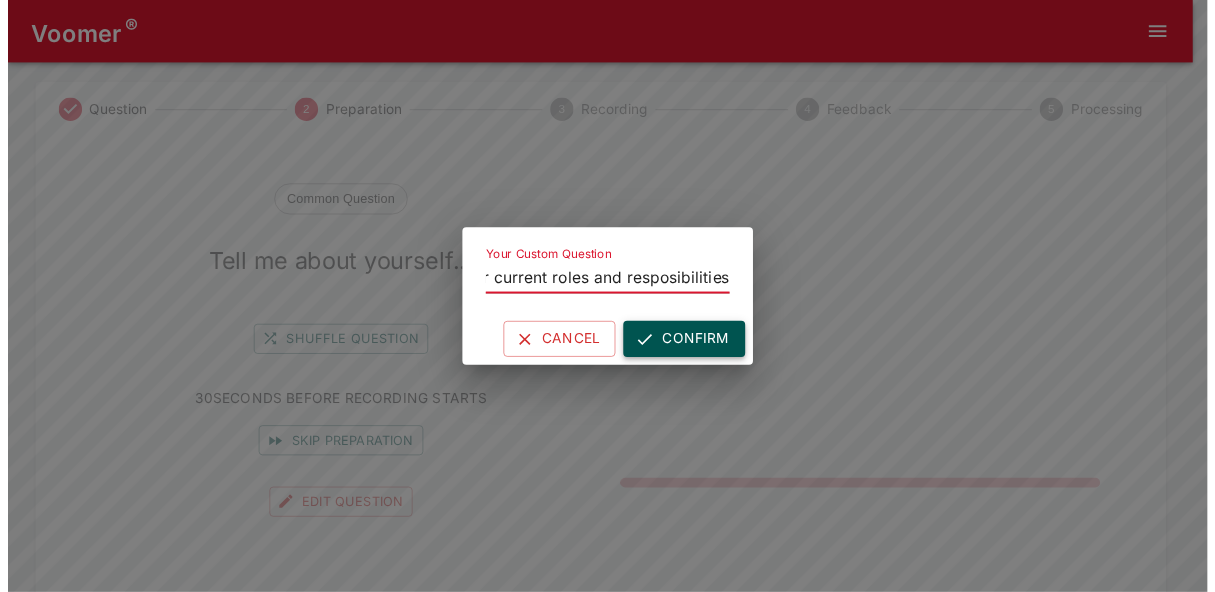 scroll, scrollTop: 0, scrollLeft: 0, axis: both 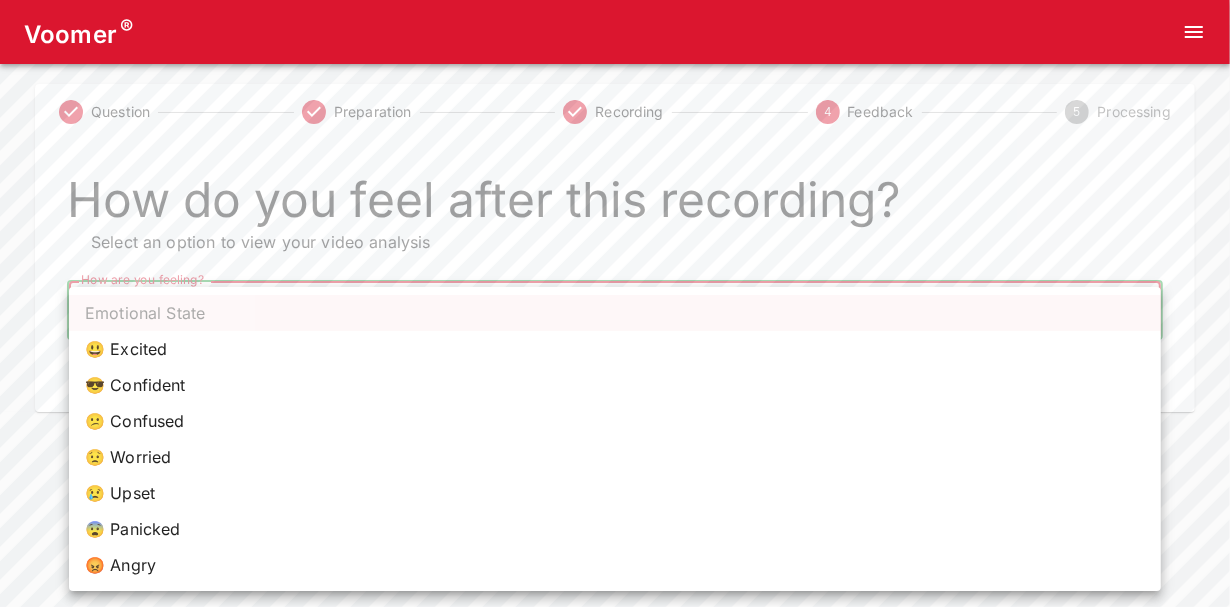 click on "Voomer ® Question Preparation Recording 4 Feedback 5 Processing How do you feel after this recording? Select an option to view your video analysis How are you feeling? ​ How are you feeling? Home Analysis Tokens: 0 Pricing Log Out Emotional State  😃 Excited  😎 Confident  😕 Confused 😟 Worried  😢 Upset  😨 Panicked  😡 Angry" at bounding box center (615, 206) 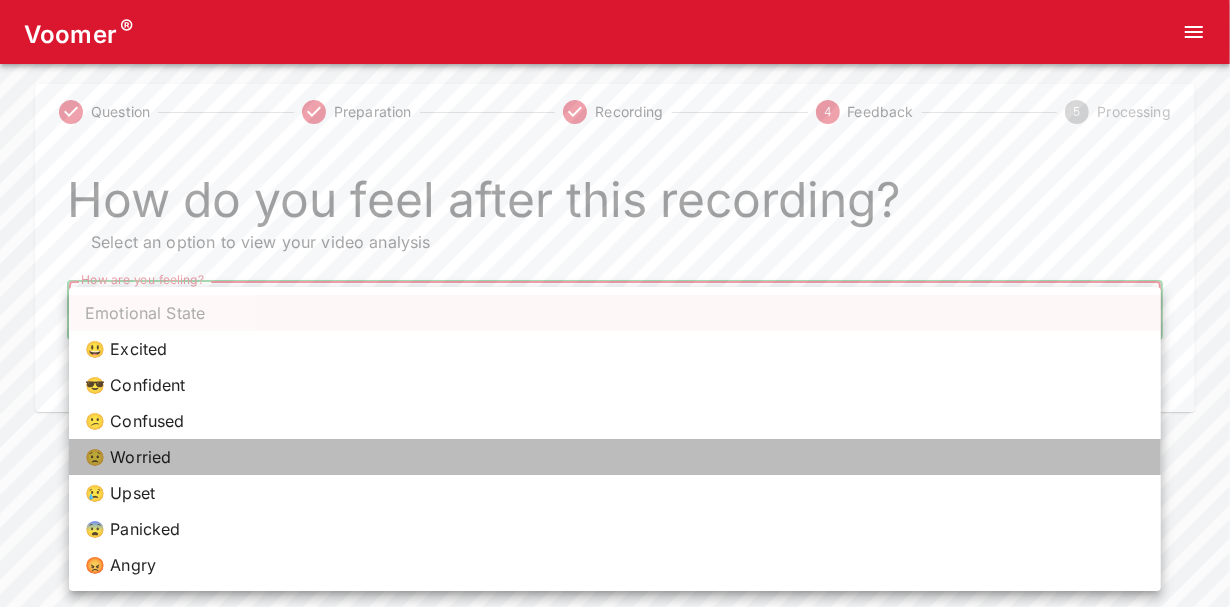 click on "😟 Worried" at bounding box center (615, 457) 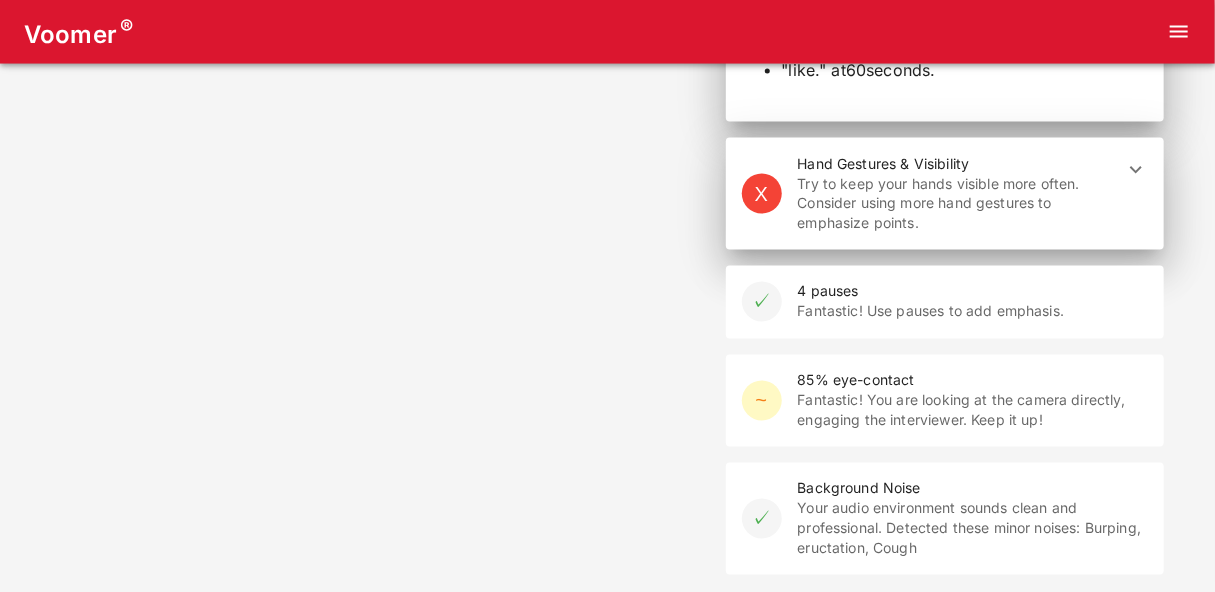 scroll, scrollTop: 1452, scrollLeft: 0, axis: vertical 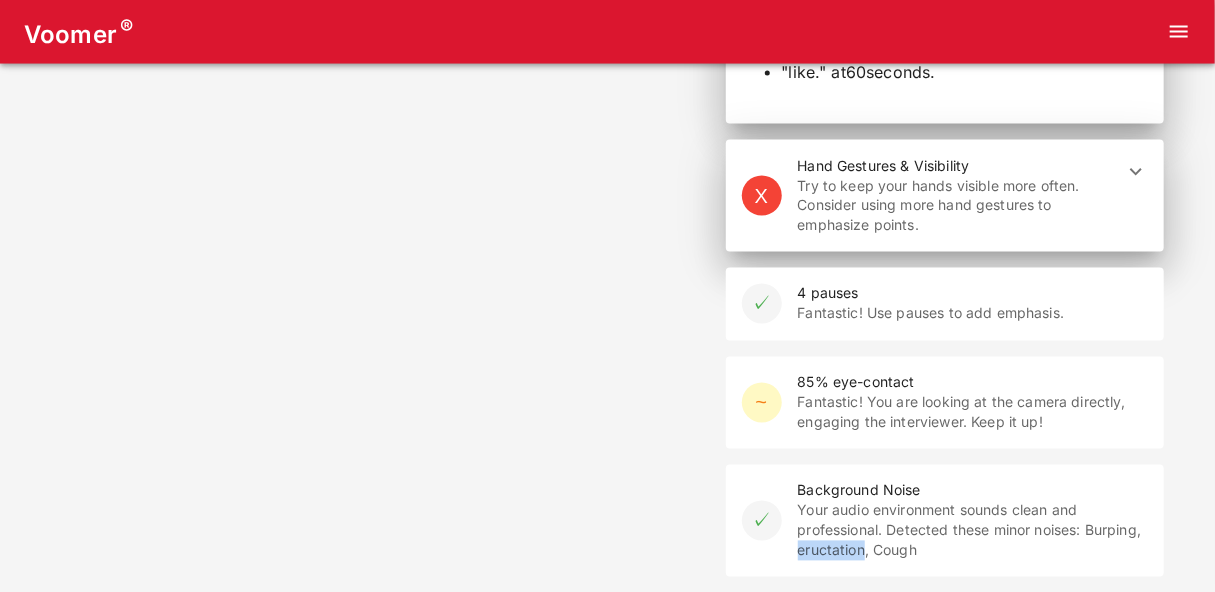drag, startPoint x: 799, startPoint y: 552, endPoint x: 866, endPoint y: 559, distance: 67.36468 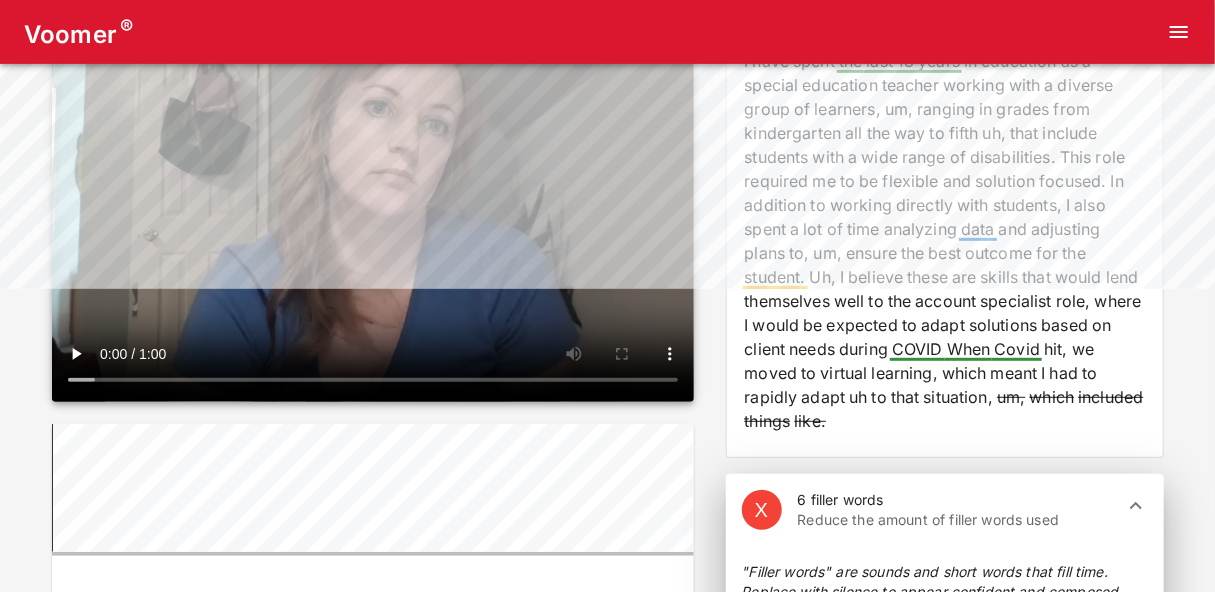 scroll, scrollTop: 316, scrollLeft: 0, axis: vertical 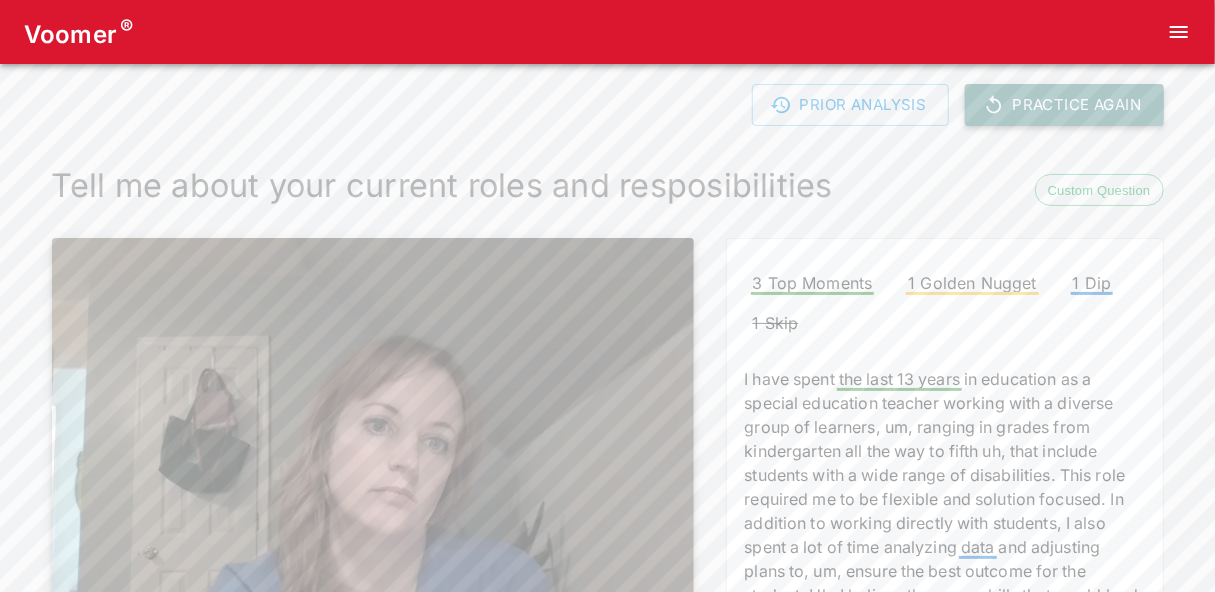 click on "Practice Again" at bounding box center [1064, 105] 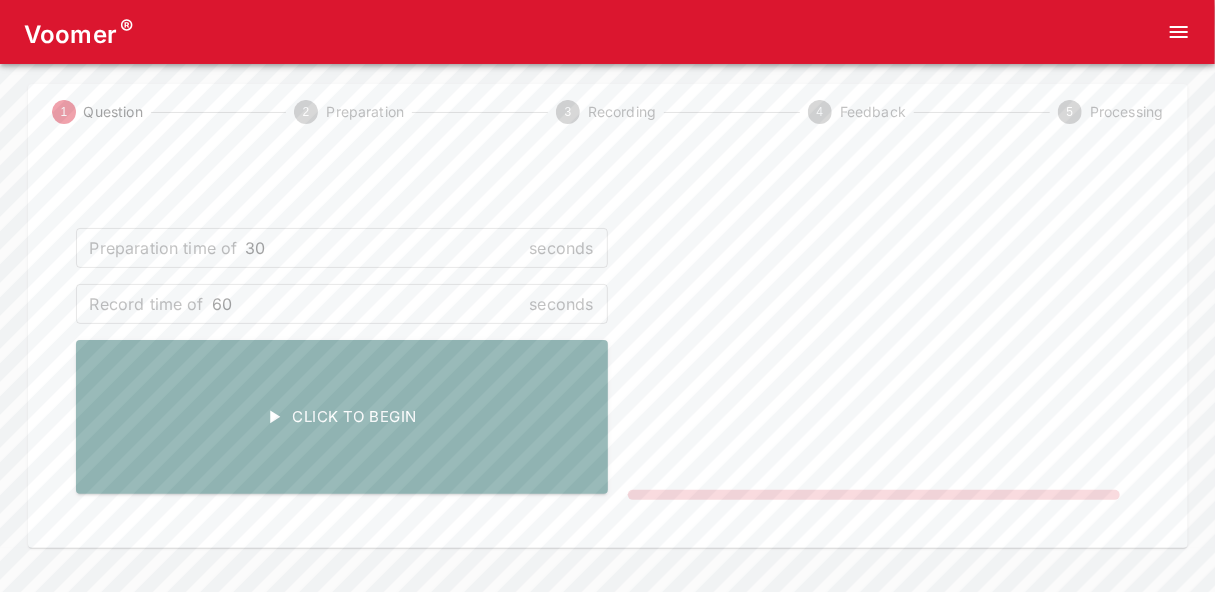 scroll, scrollTop: 0, scrollLeft: 3, axis: horizontal 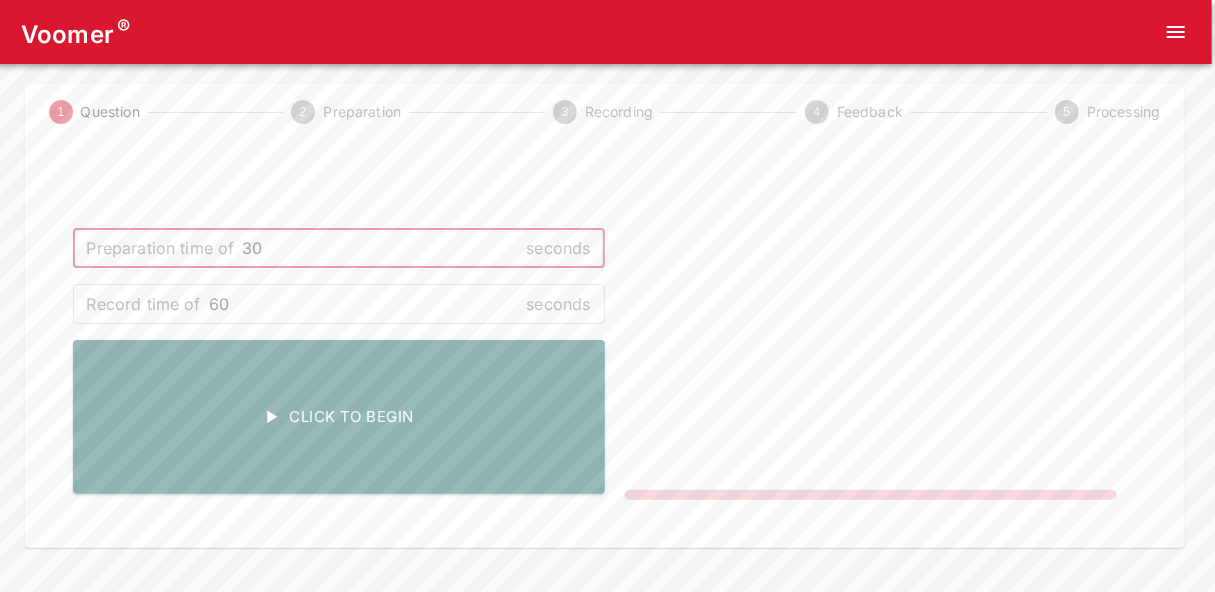 drag, startPoint x: 278, startPoint y: 253, endPoint x: 203, endPoint y: 232, distance: 77.88453 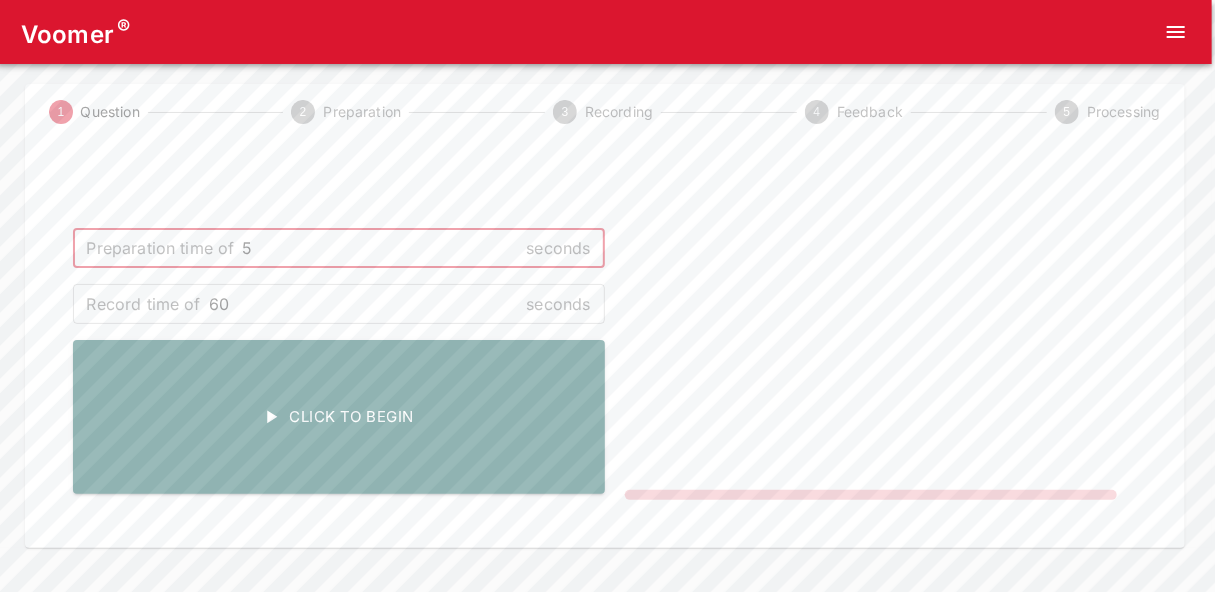 type on "5" 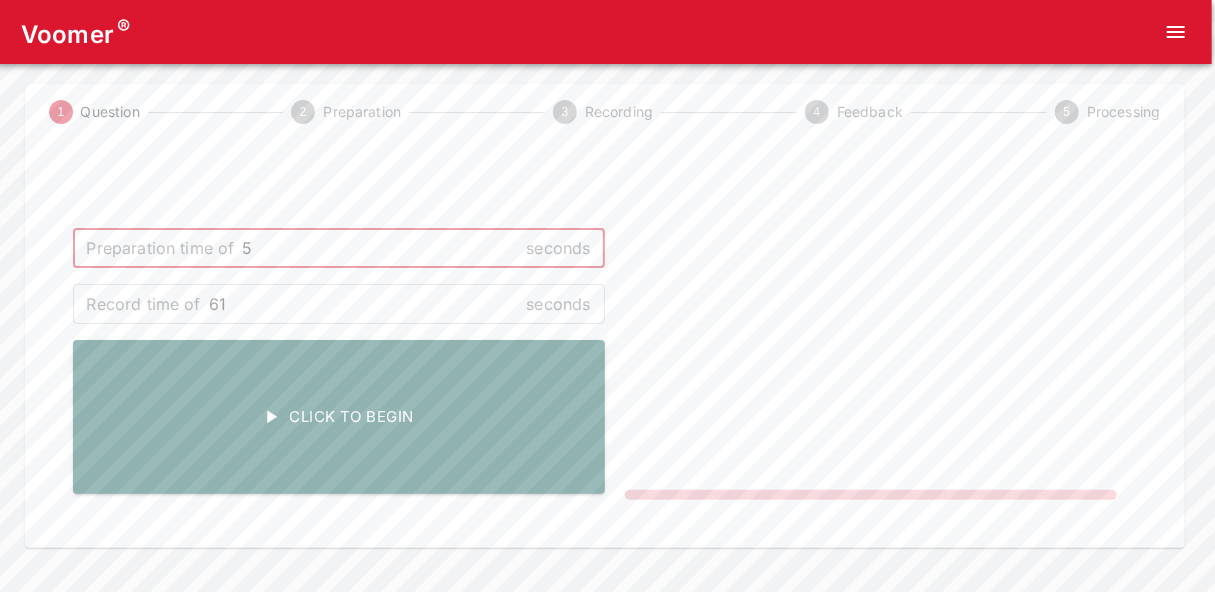 click on "61" at bounding box center (364, 304) 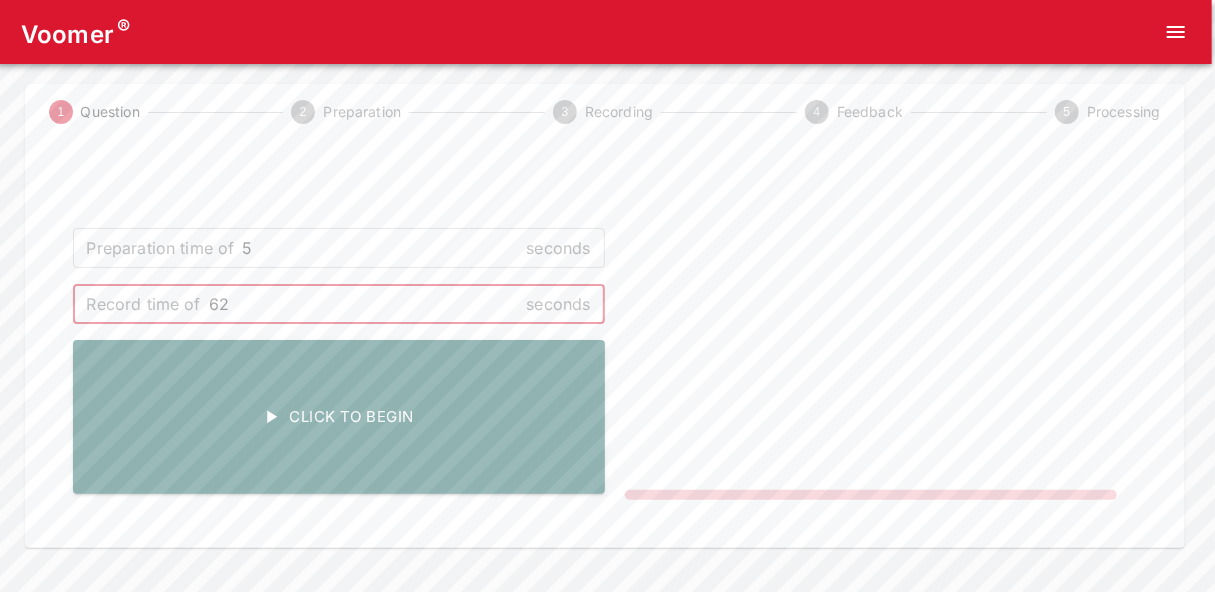 click on "62" at bounding box center (364, 304) 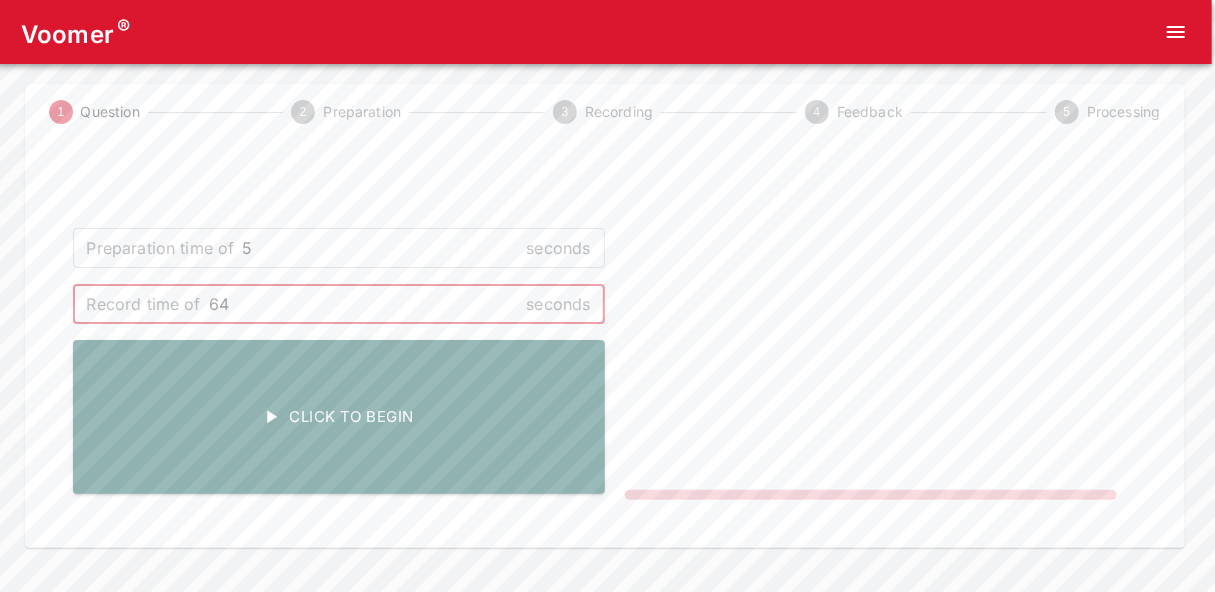click on "64" at bounding box center [364, 304] 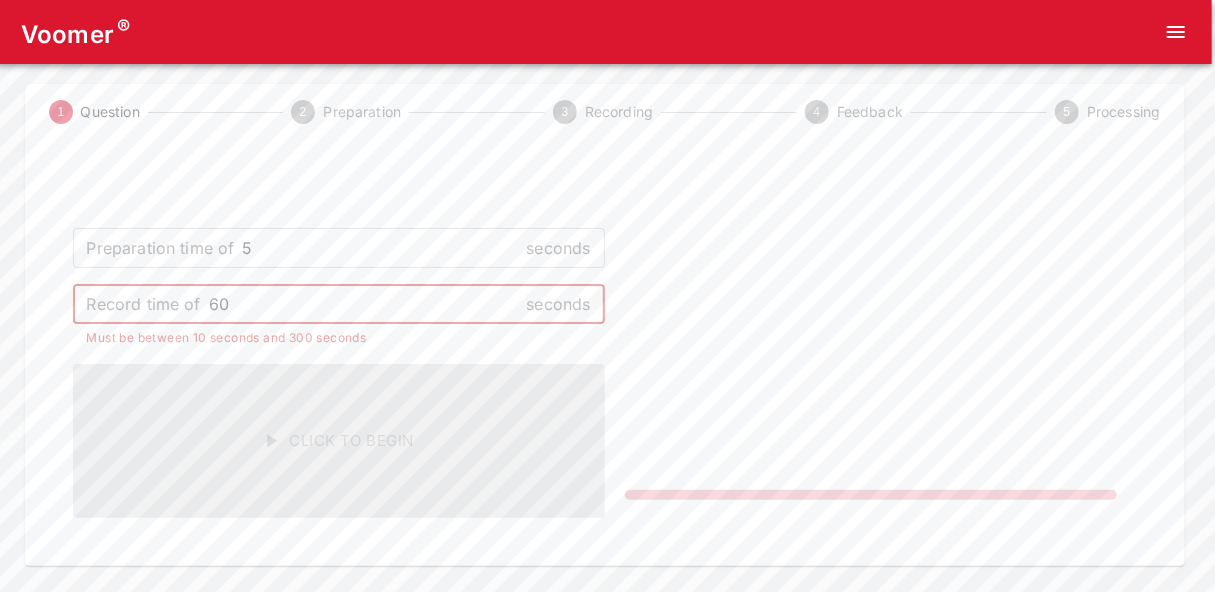 type on "6" 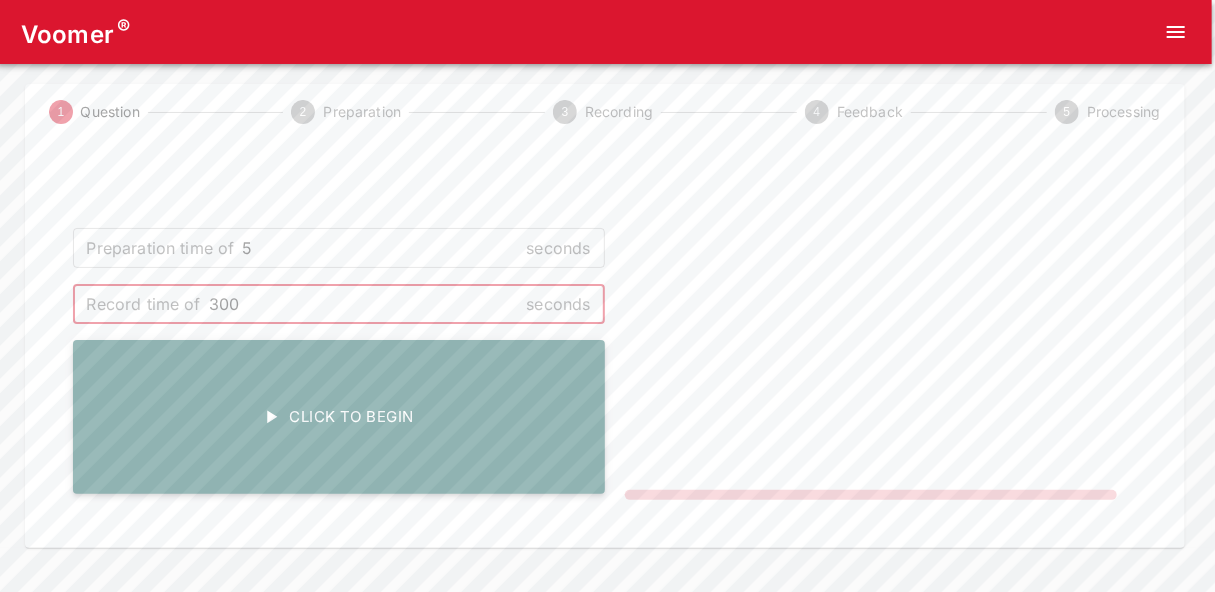 type on "300" 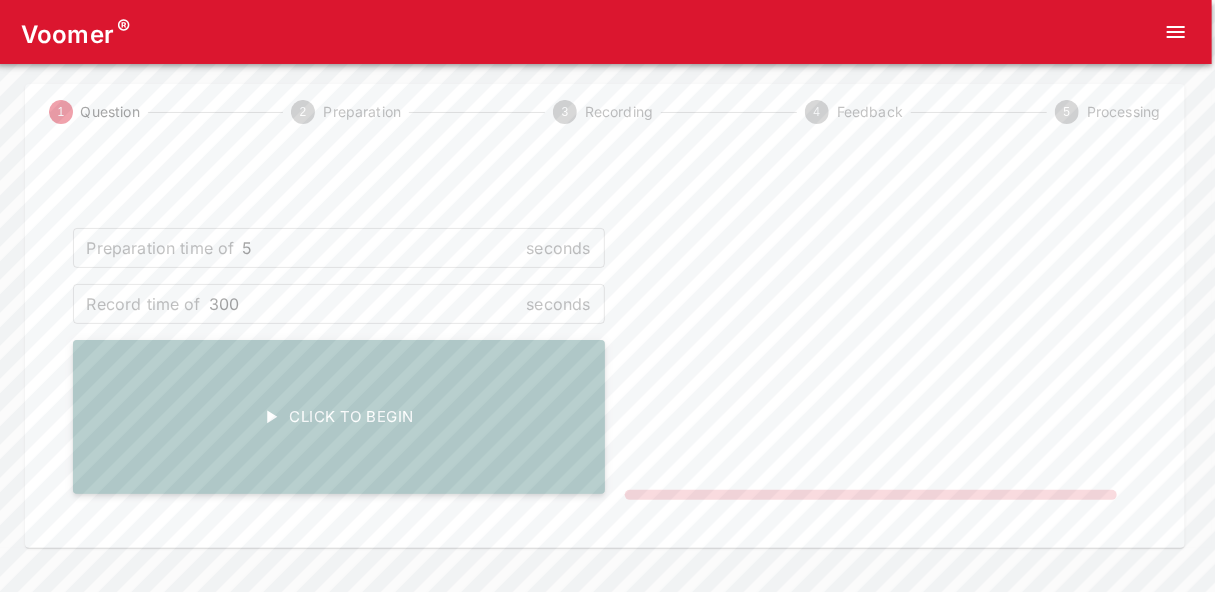 click on "Click To Begin" at bounding box center [339, 417] 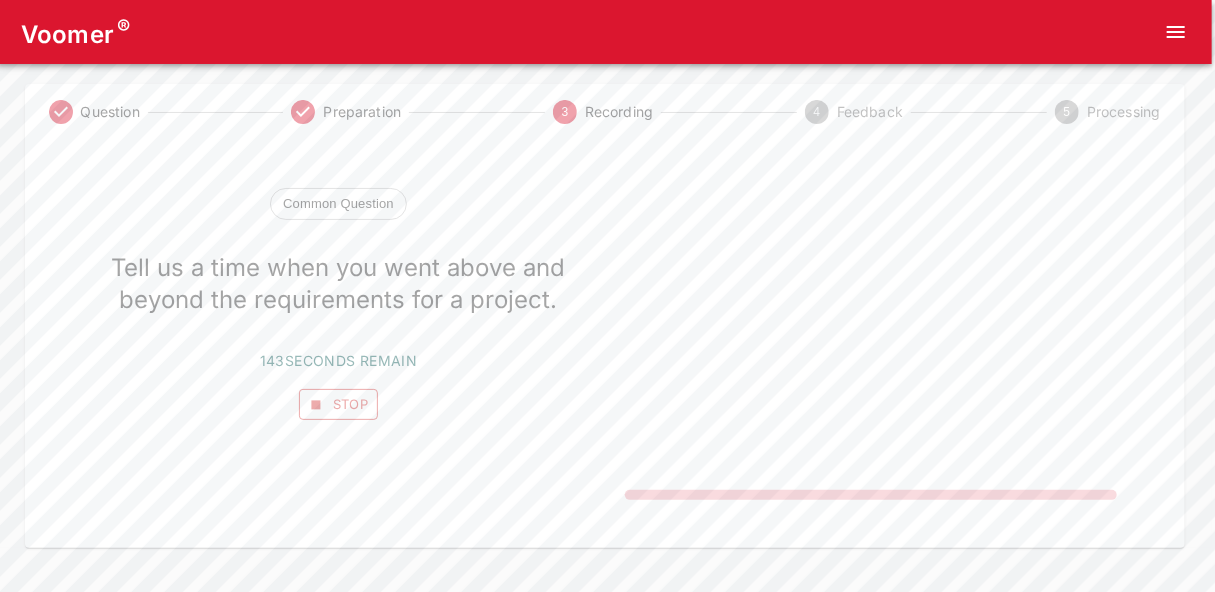 click on "Stop" at bounding box center [339, 404] 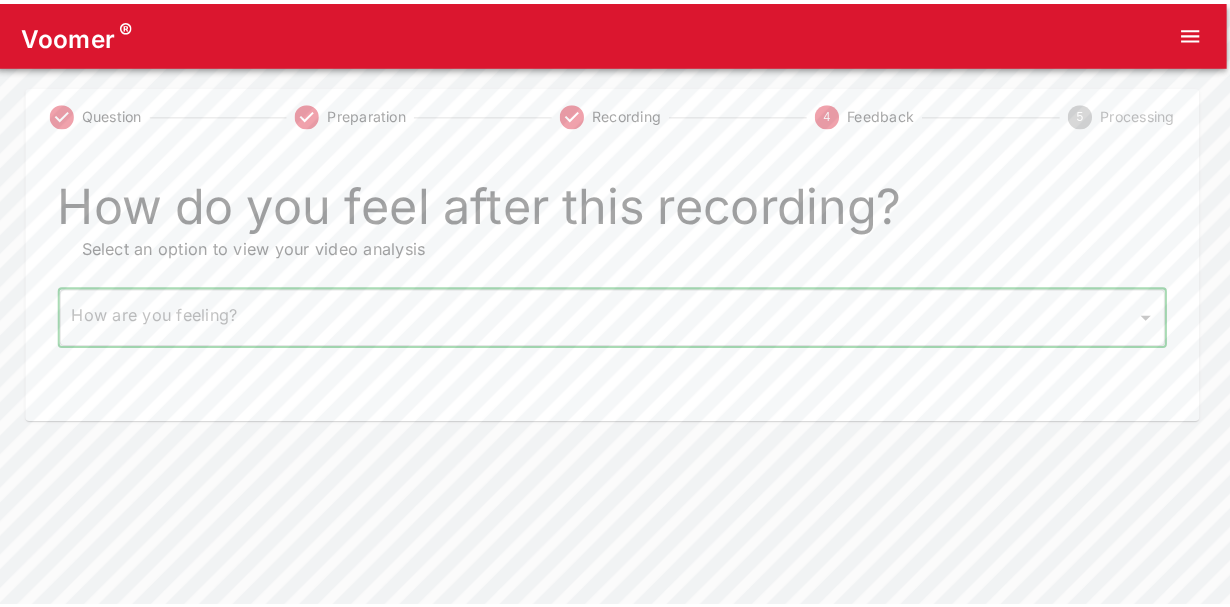 scroll, scrollTop: 0, scrollLeft: 0, axis: both 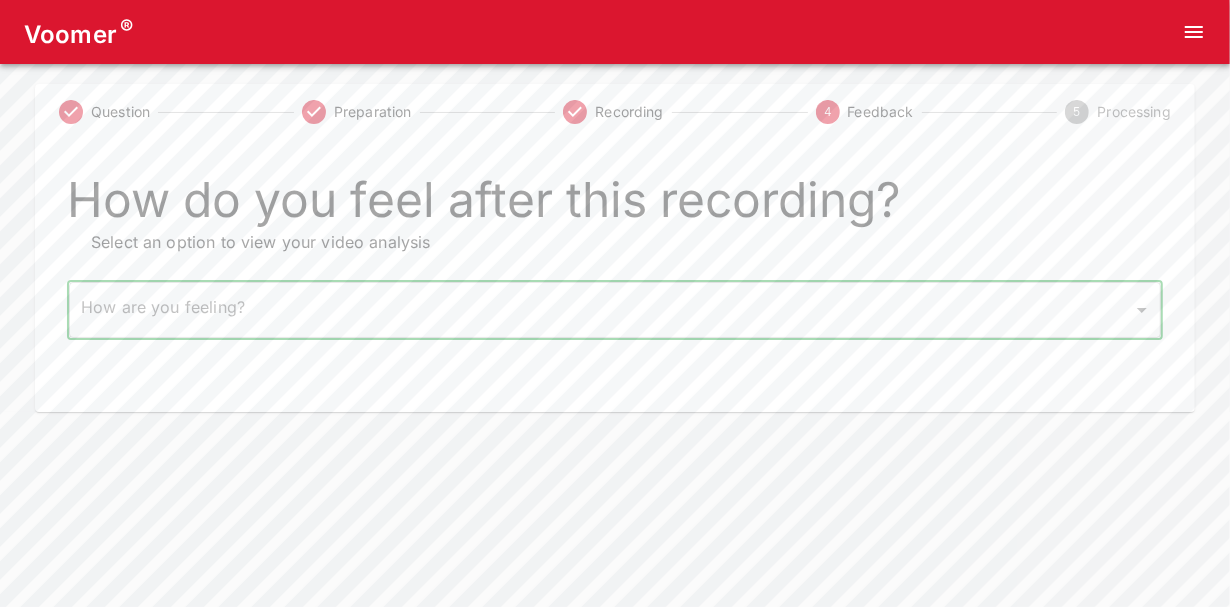 click on "Voomer ® Question Preparation Recording 4 Feedback 5 Processing How do you feel after this recording? Select an option to view your video analysis How are you feeling? ​ How are you feeling? Home Analysis Tokens: 0 Pricing Log Out" at bounding box center (615, 206) 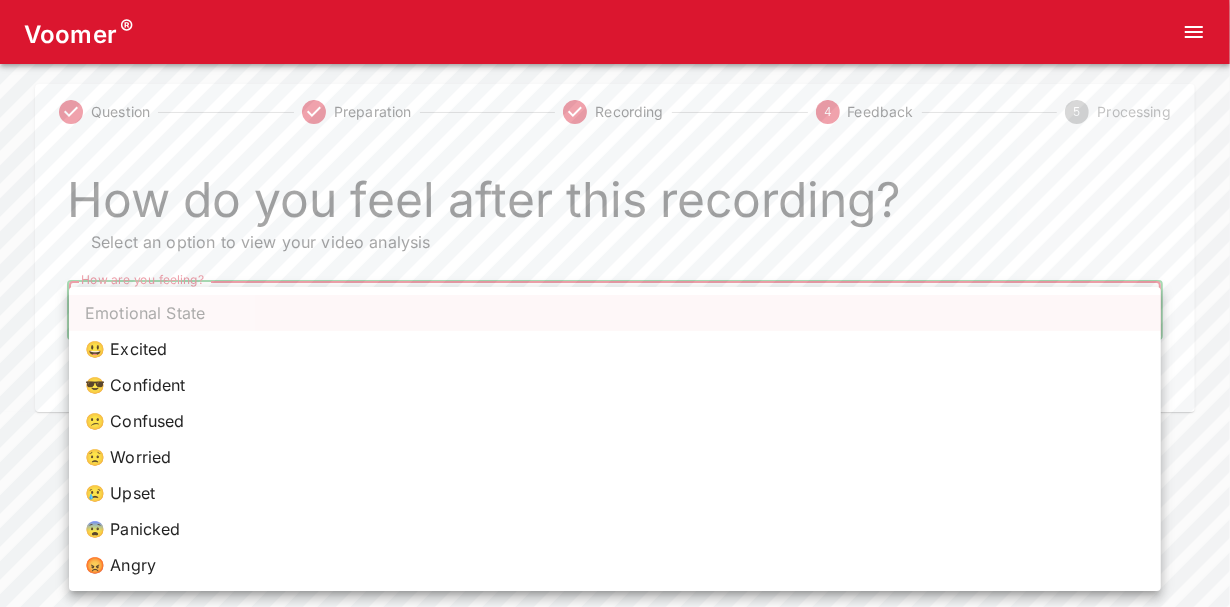 click on "😟 Worried" at bounding box center (615, 457) 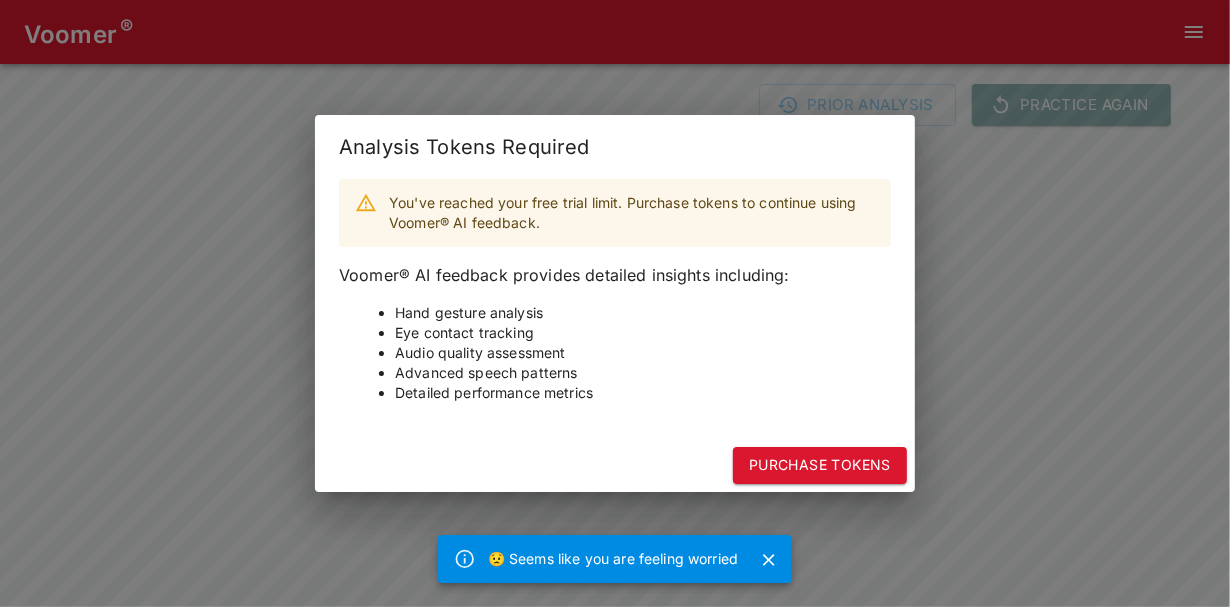click on "Analysis Tokens Required You've reached your free trial limit. Purchase tokens to continue using Voomer® AI feedback. Voomer® AI feedback provides detailed insights including: Hand gesture analysis Eye contact tracking Audio quality assessment Advanced speech patterns Detailed performance metrics Purchase Tokens" at bounding box center [615, 303] 